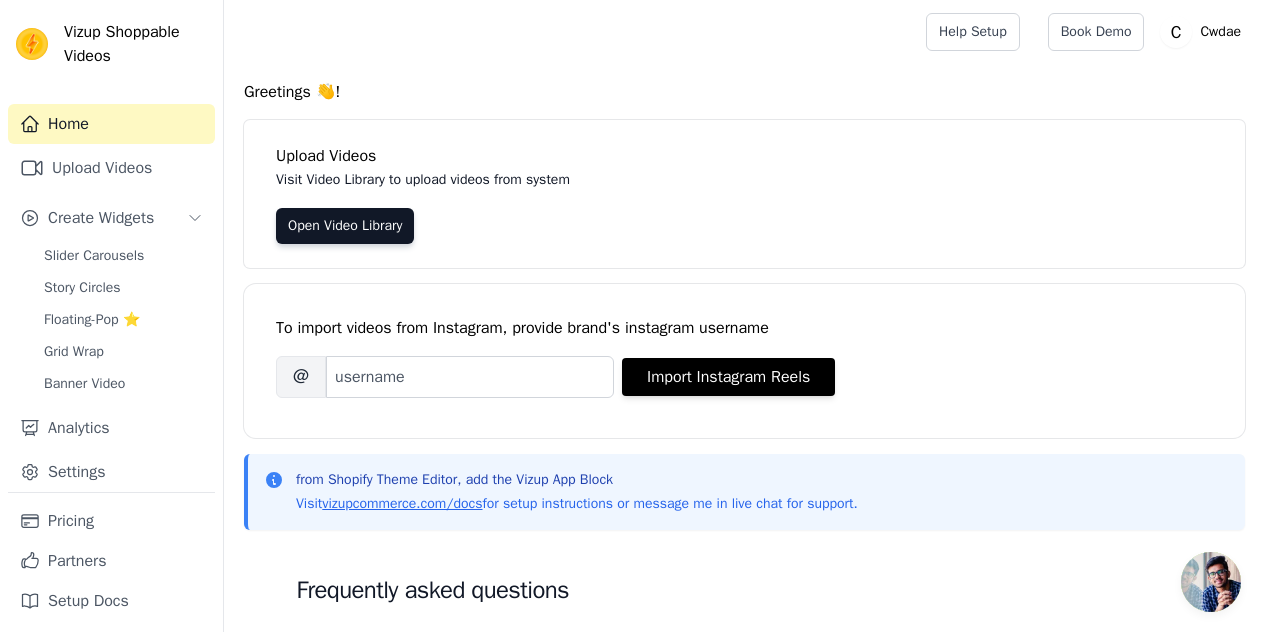 scroll, scrollTop: 0, scrollLeft: 0, axis: both 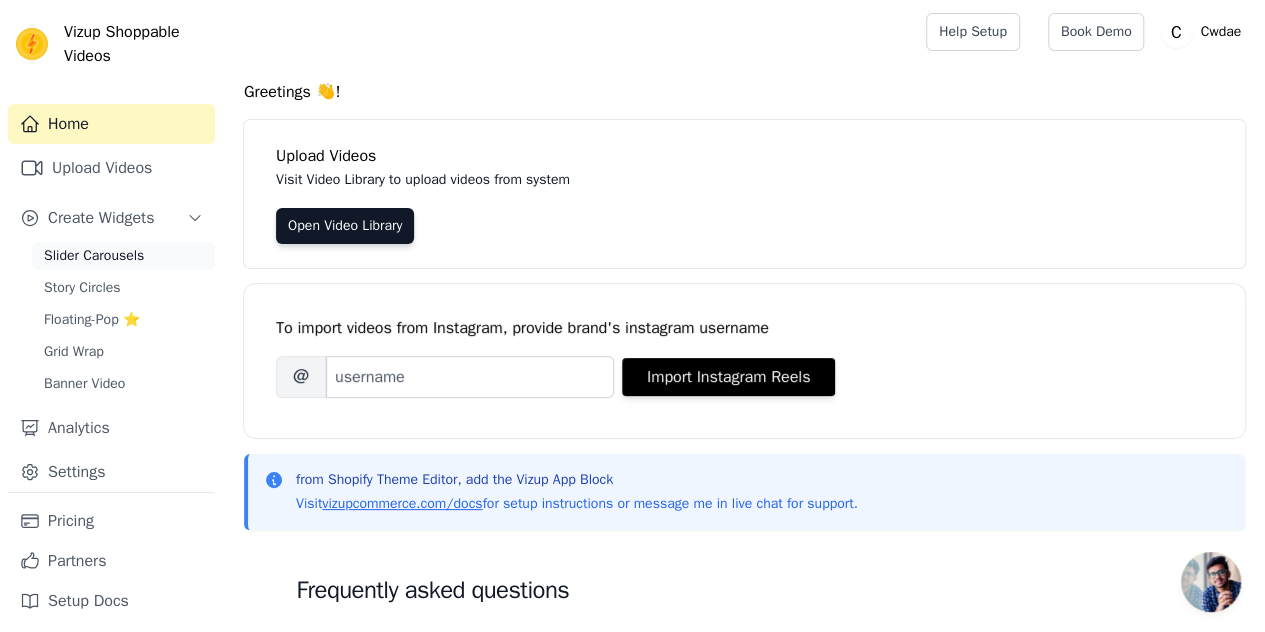 click on "Slider Carousels" at bounding box center [94, 256] 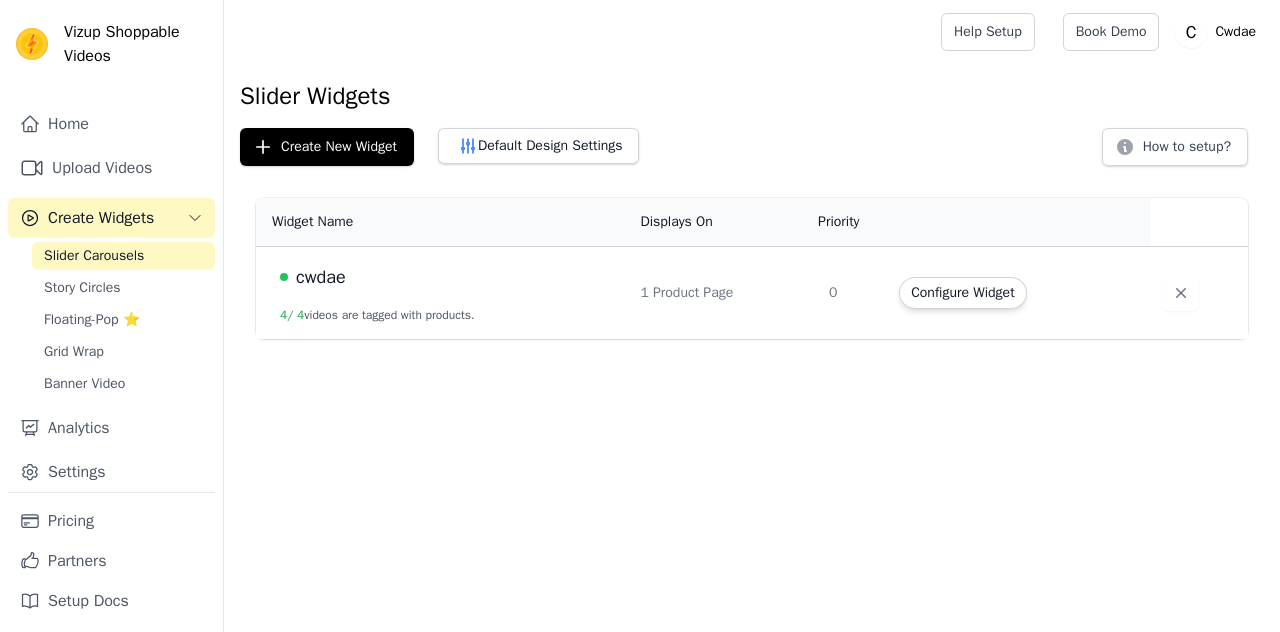scroll, scrollTop: 0, scrollLeft: 0, axis: both 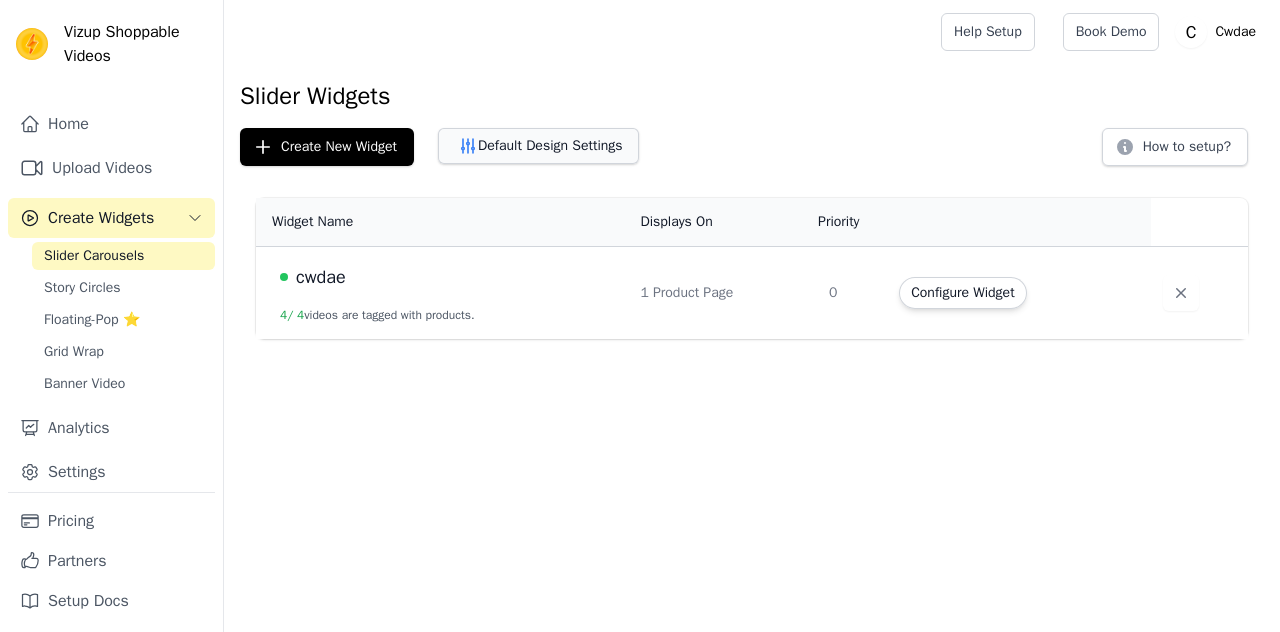 click on "Default Design Settings" at bounding box center [538, 146] 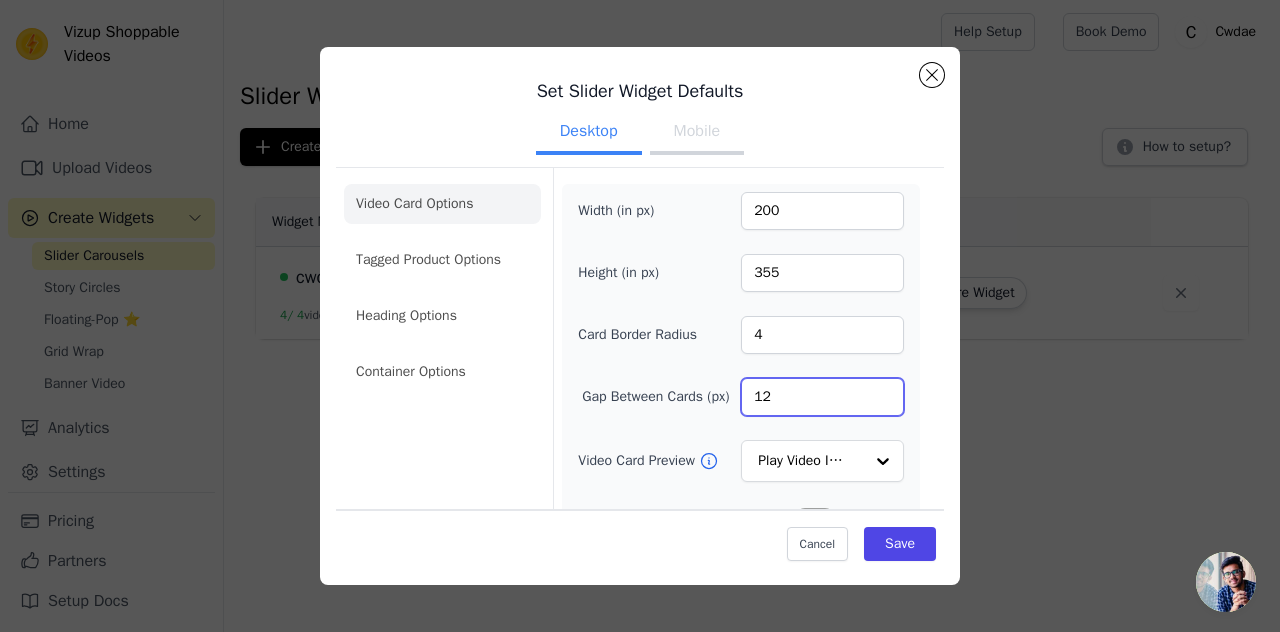 click on "12" at bounding box center (822, 397) 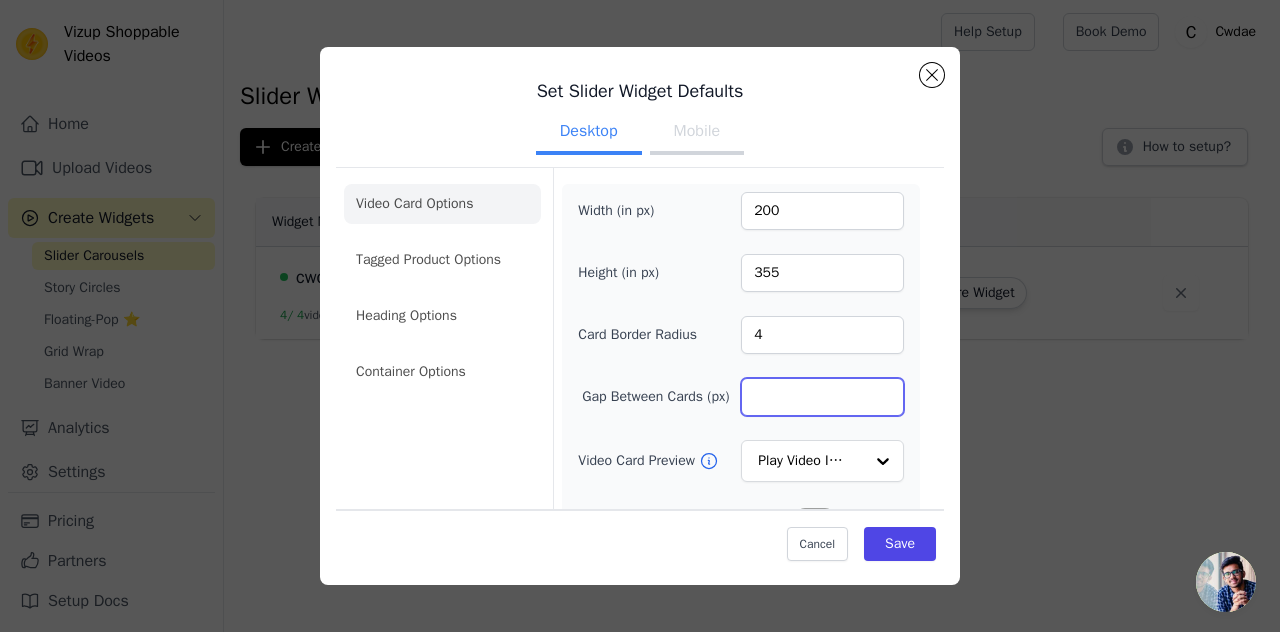type on "4" 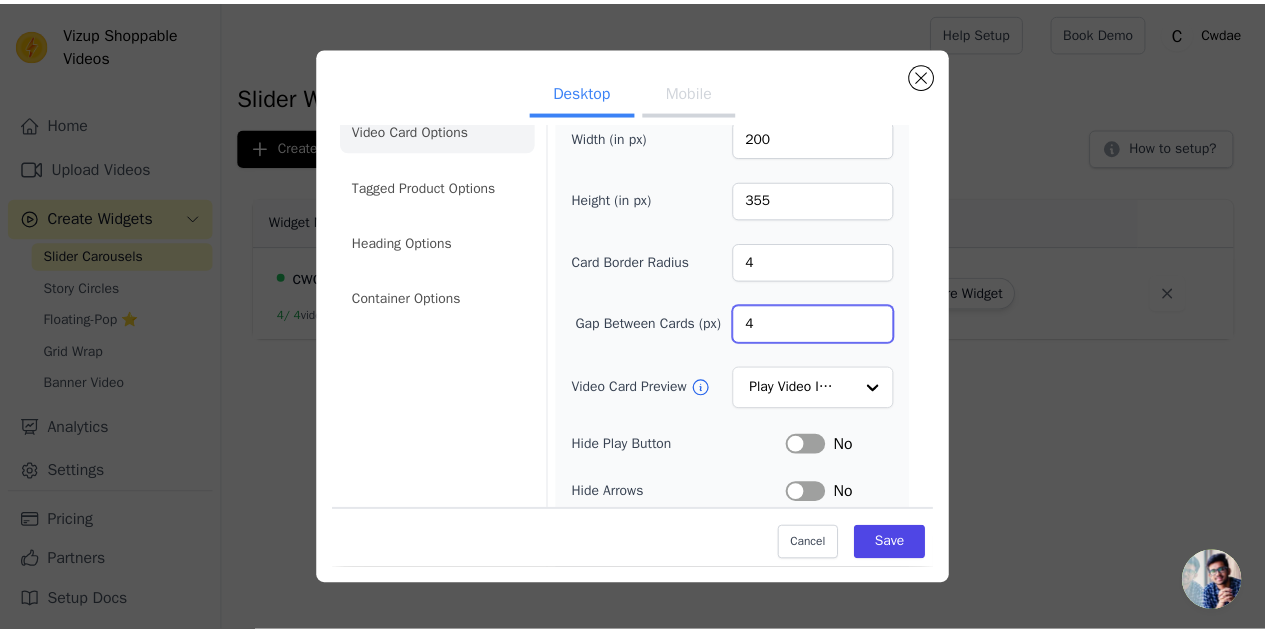 scroll, scrollTop: 74, scrollLeft: 0, axis: vertical 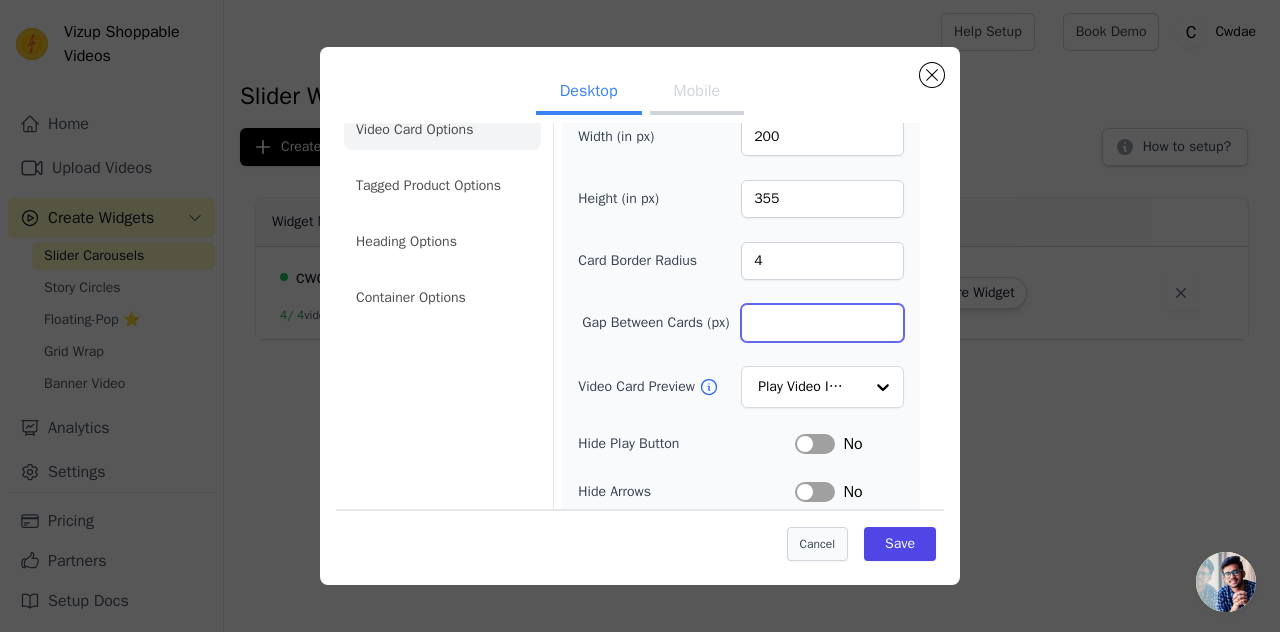 type 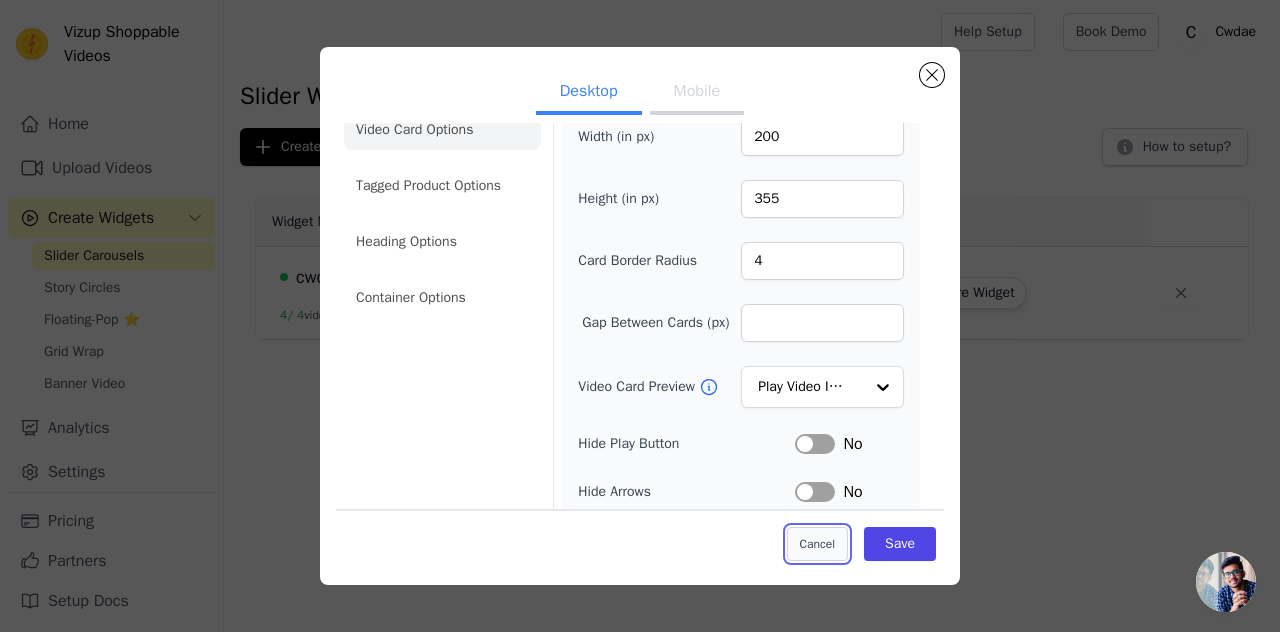 click on "Cancel" at bounding box center [817, 544] 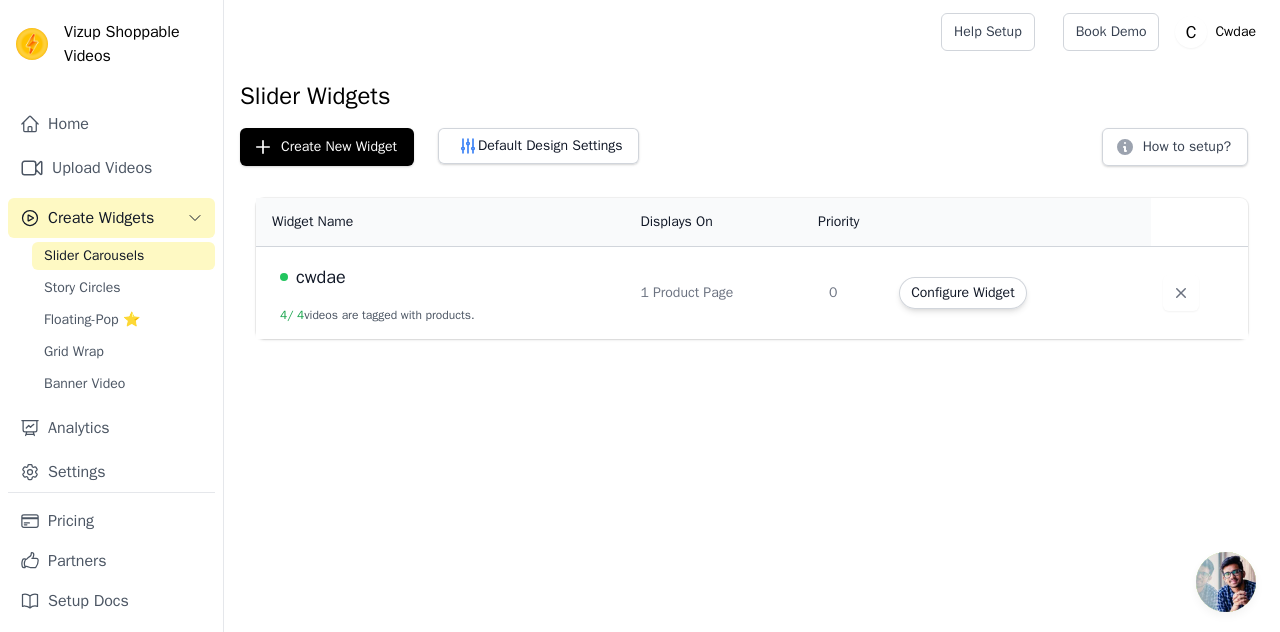 click on "Slider Widgets
Create New Widget       Default Design Settings
How to setup?     Widget Name   Displays On   Priority   Actions     [TEXT]   4  /   4  videos are tagged with products.
1 Product Page     0   Configure Widget" at bounding box center (752, 213) 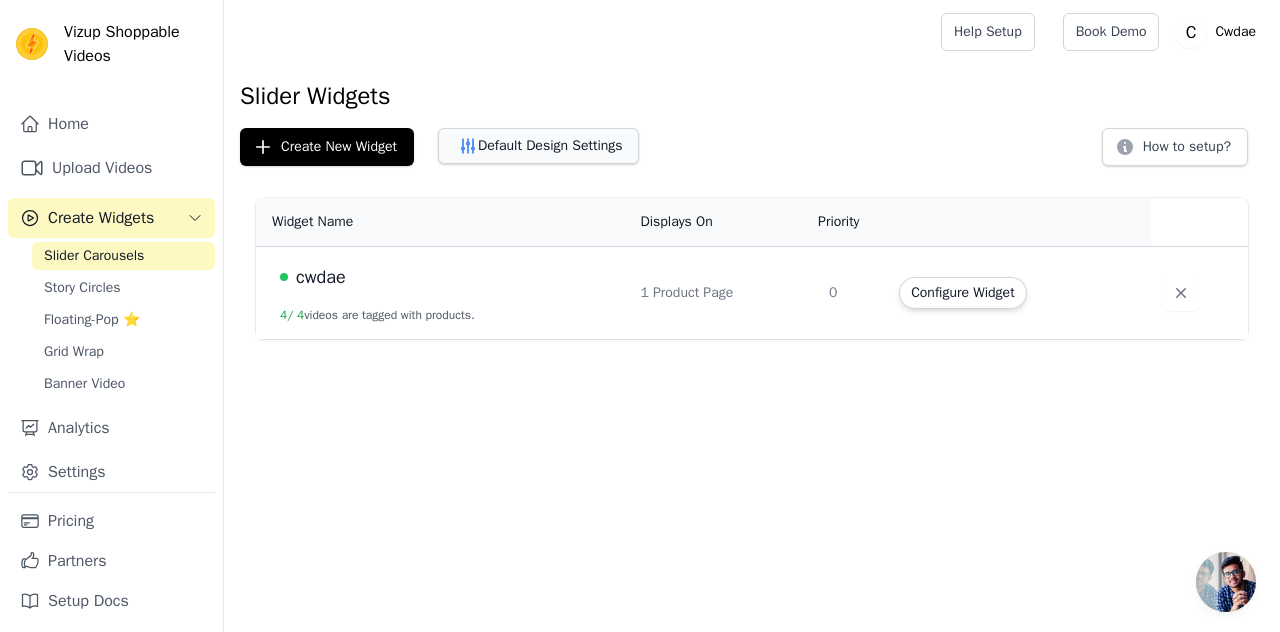 click on "Default Design Settings" at bounding box center (538, 146) 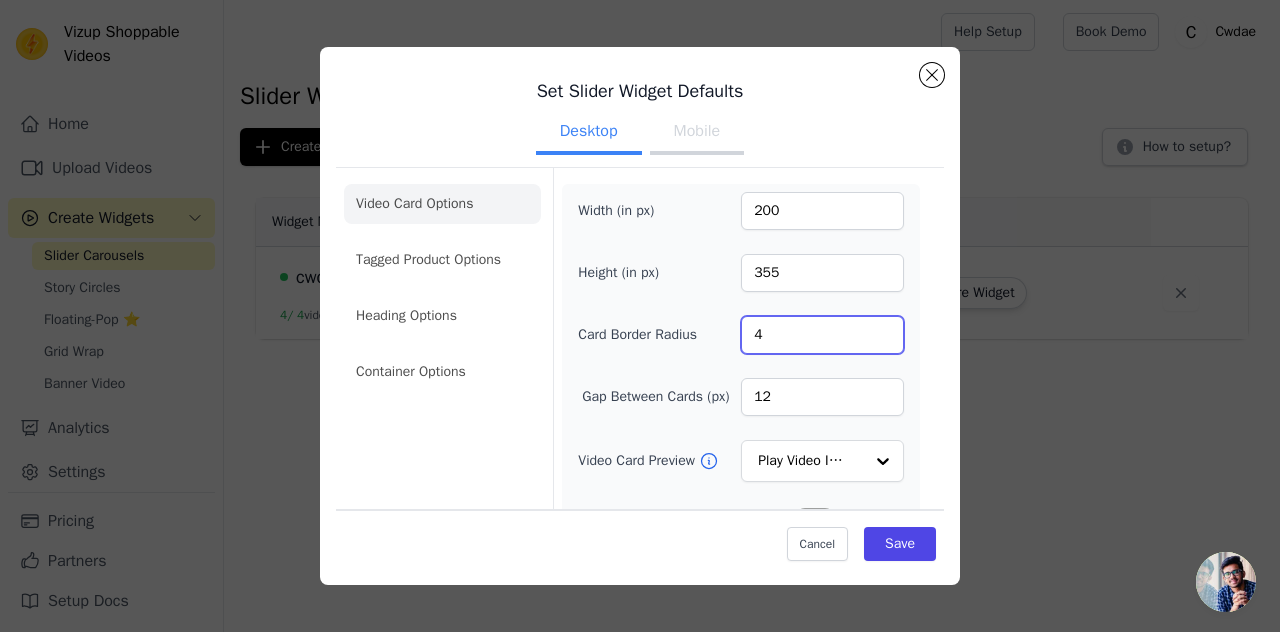 click on "4" at bounding box center (822, 335) 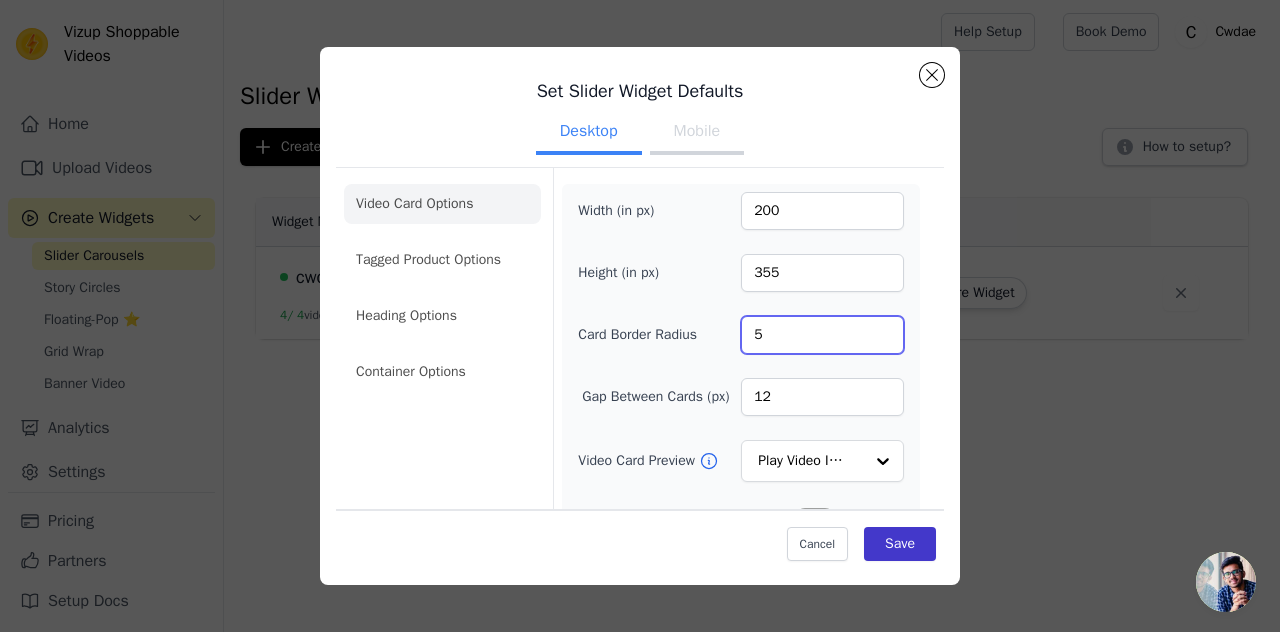type on "5" 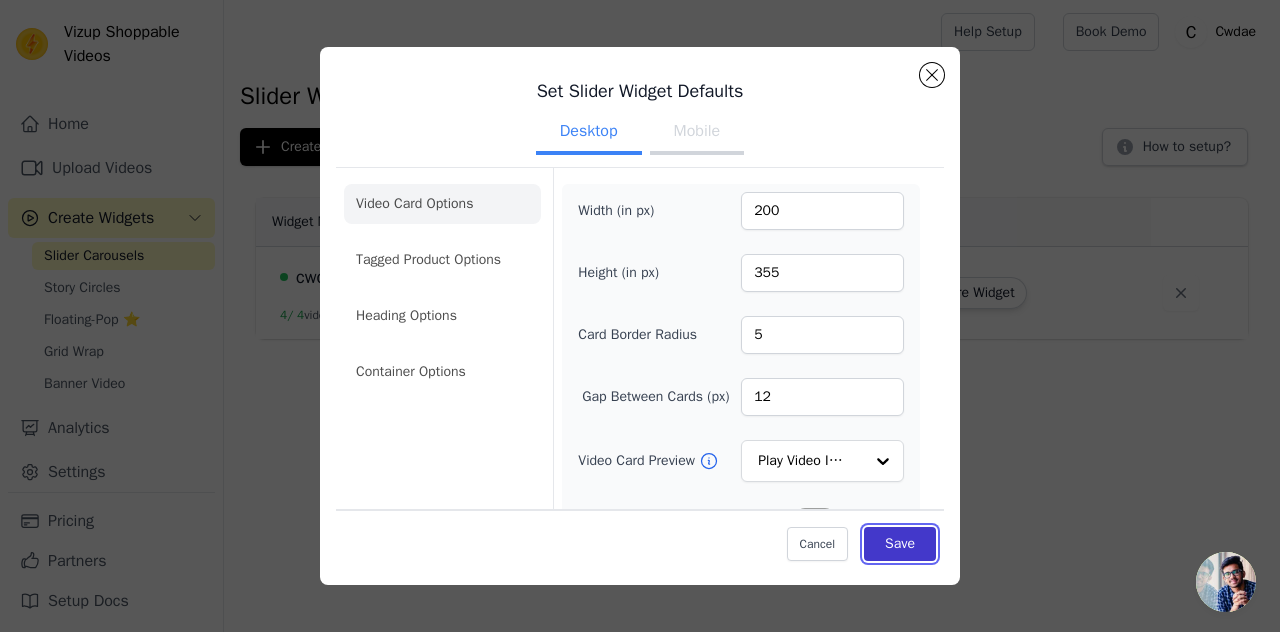 click on "Save" at bounding box center [900, 544] 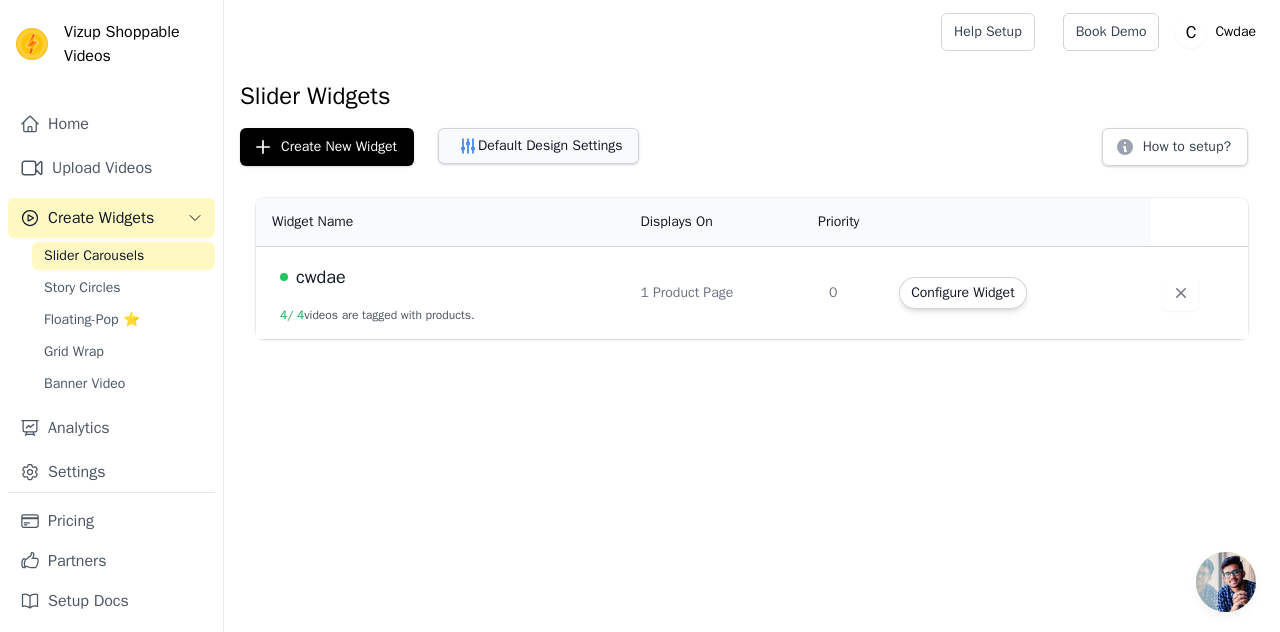 click on "Default Design Settings" at bounding box center [538, 146] 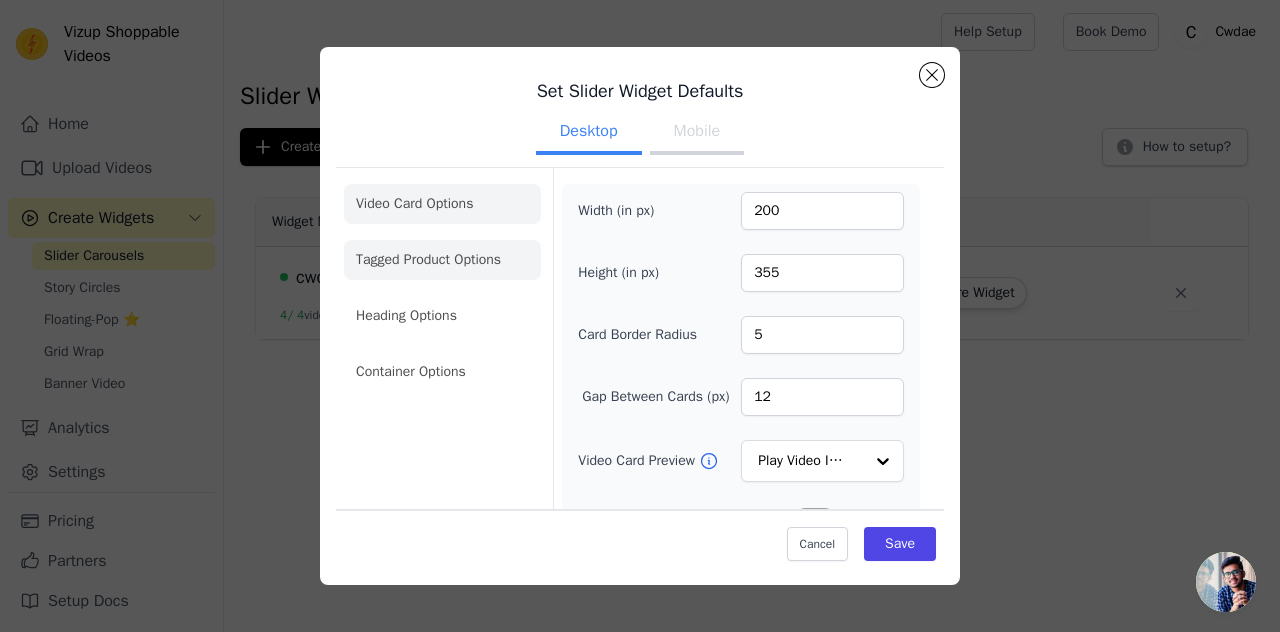 click on "Tagged Product Options" 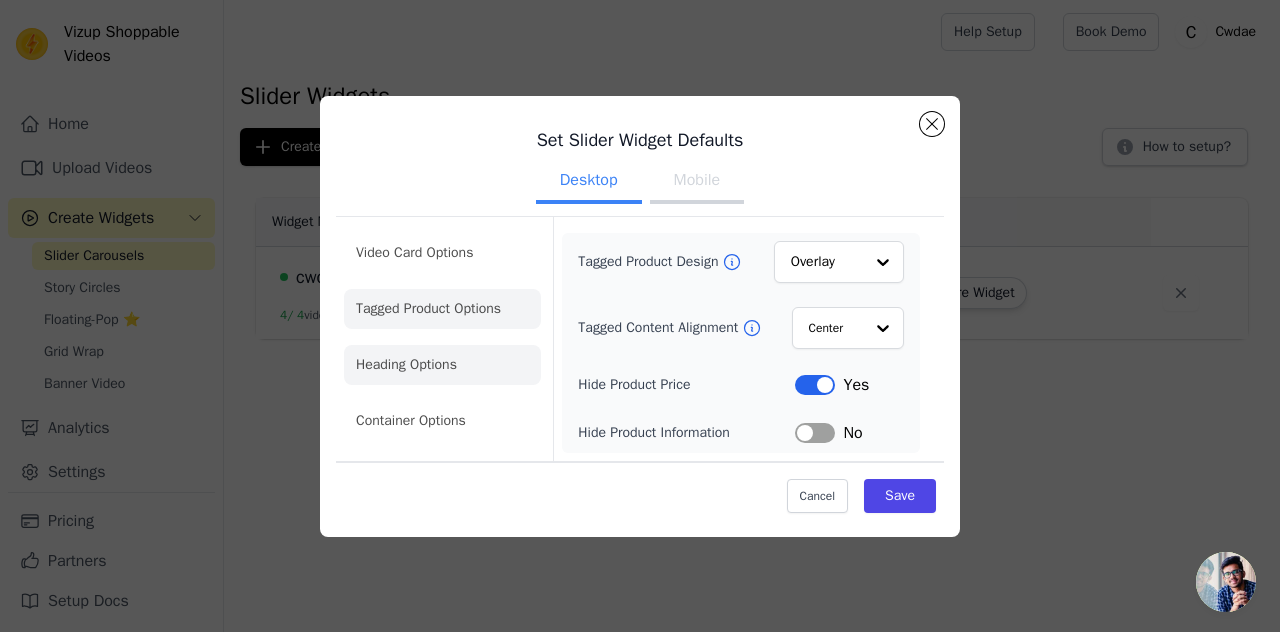 click on "Heading Options" 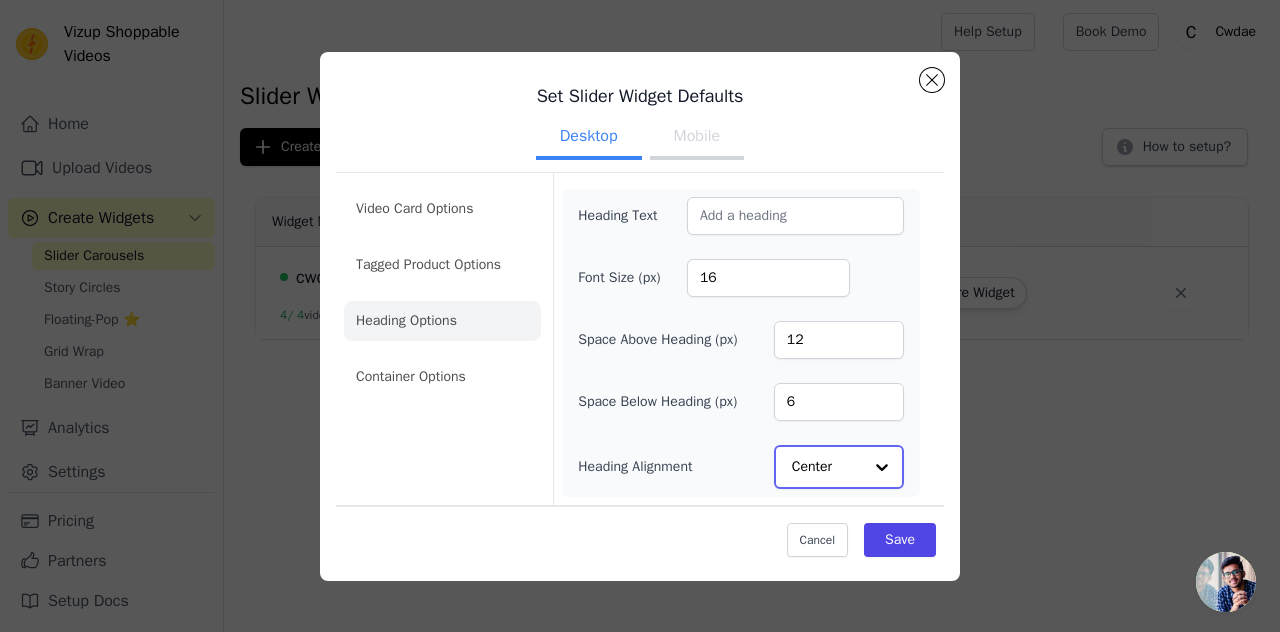 click on "Heading Alignment" 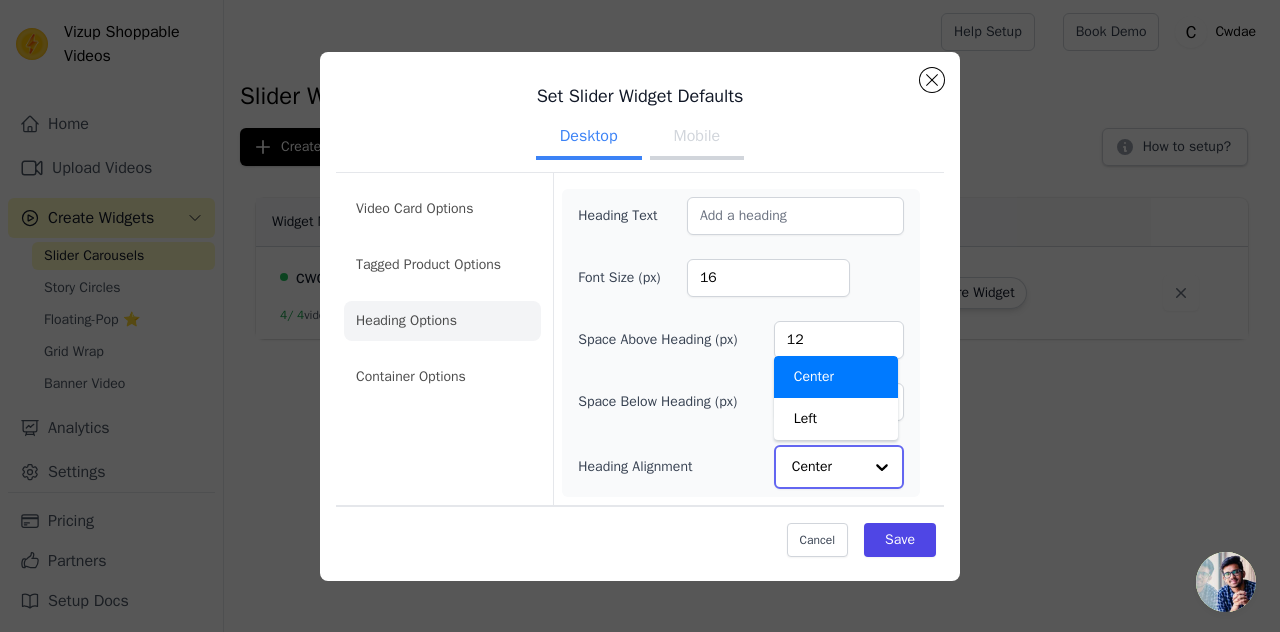 click on "Heading Alignment" 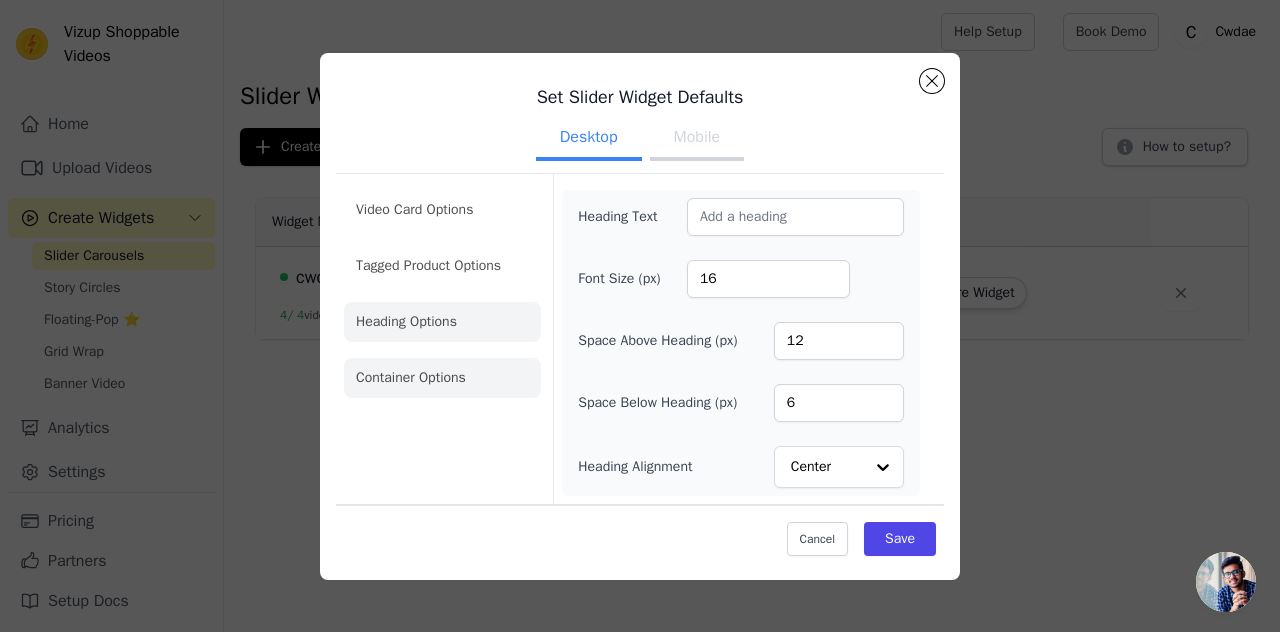 click on "Container Options" 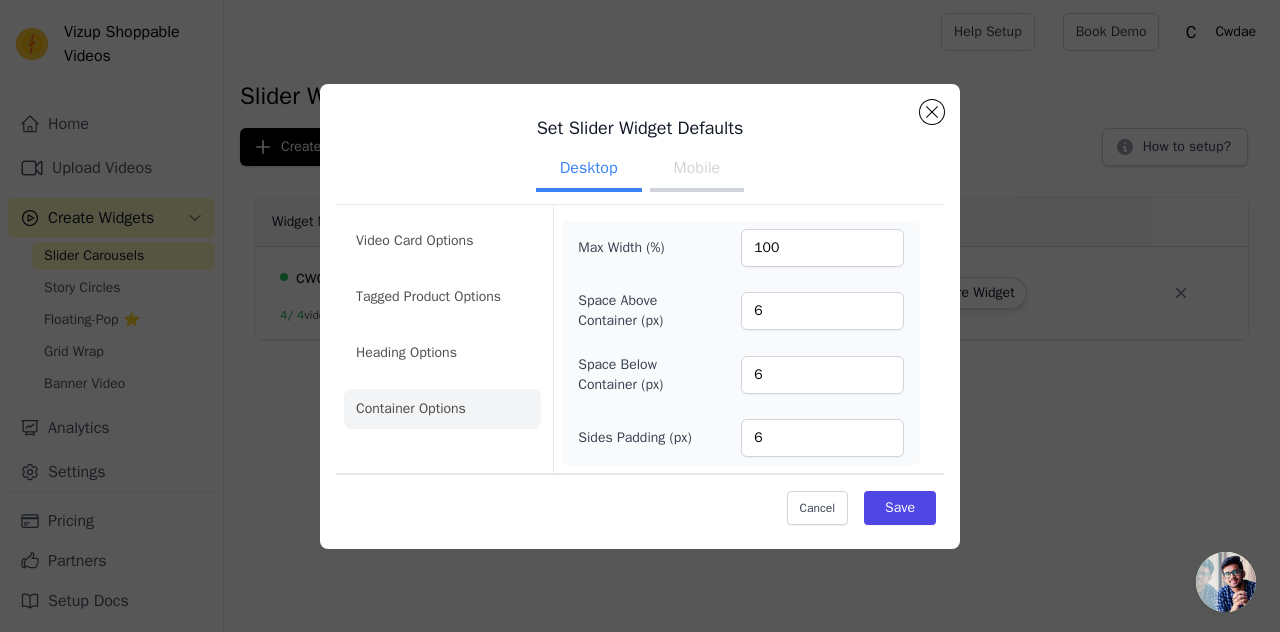 click on "Mobile" at bounding box center (697, 170) 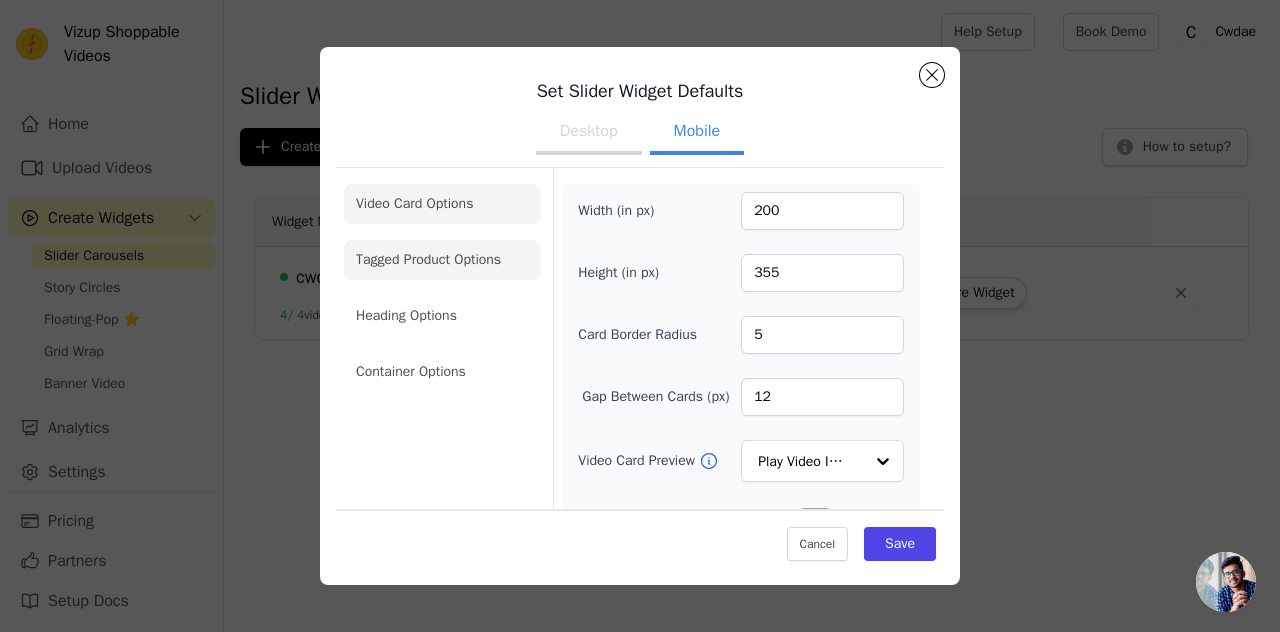 click on "Tagged Product Options" 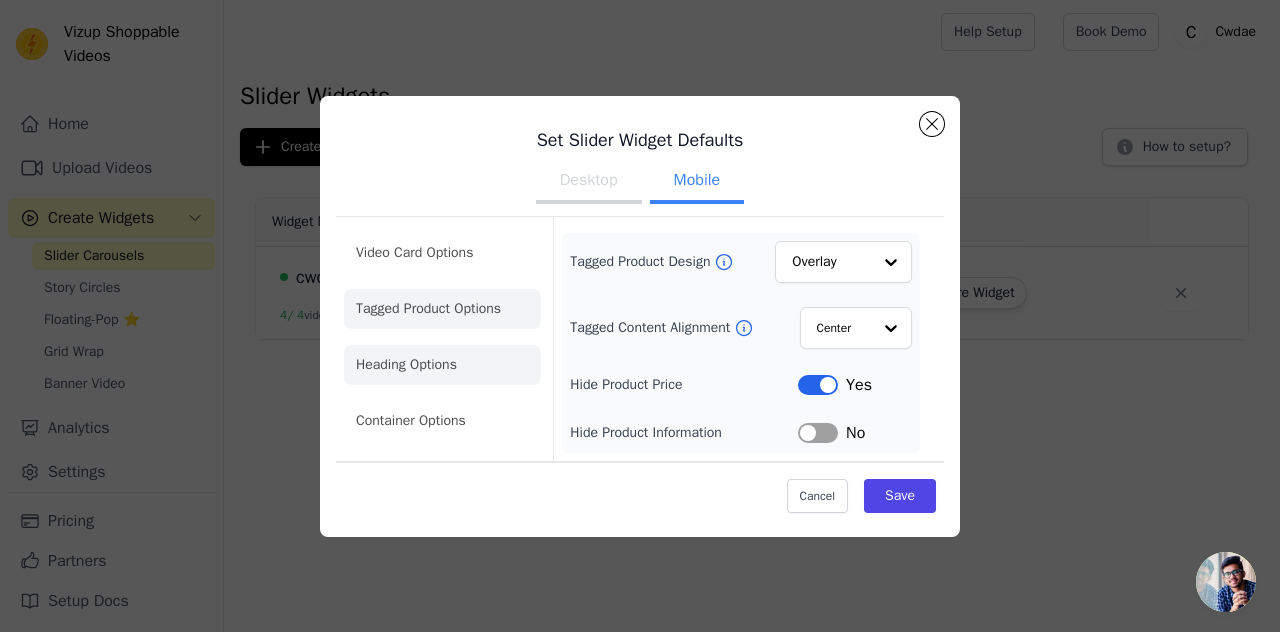 click on "Heading Options" 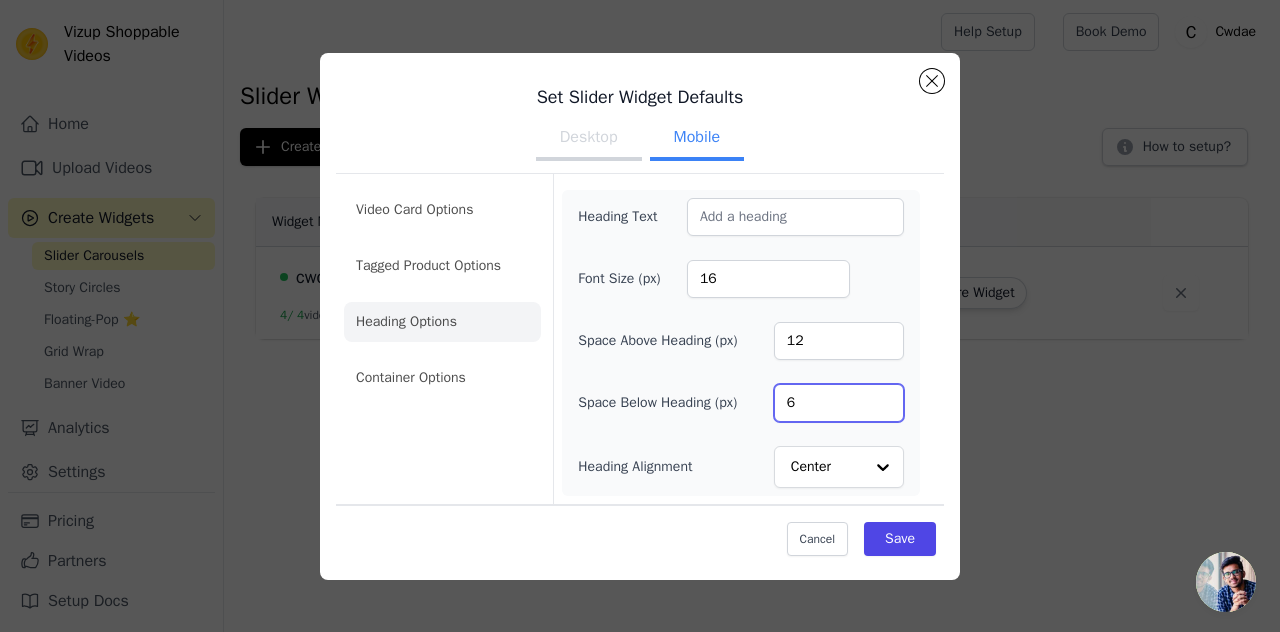 click on "6" at bounding box center [839, 403] 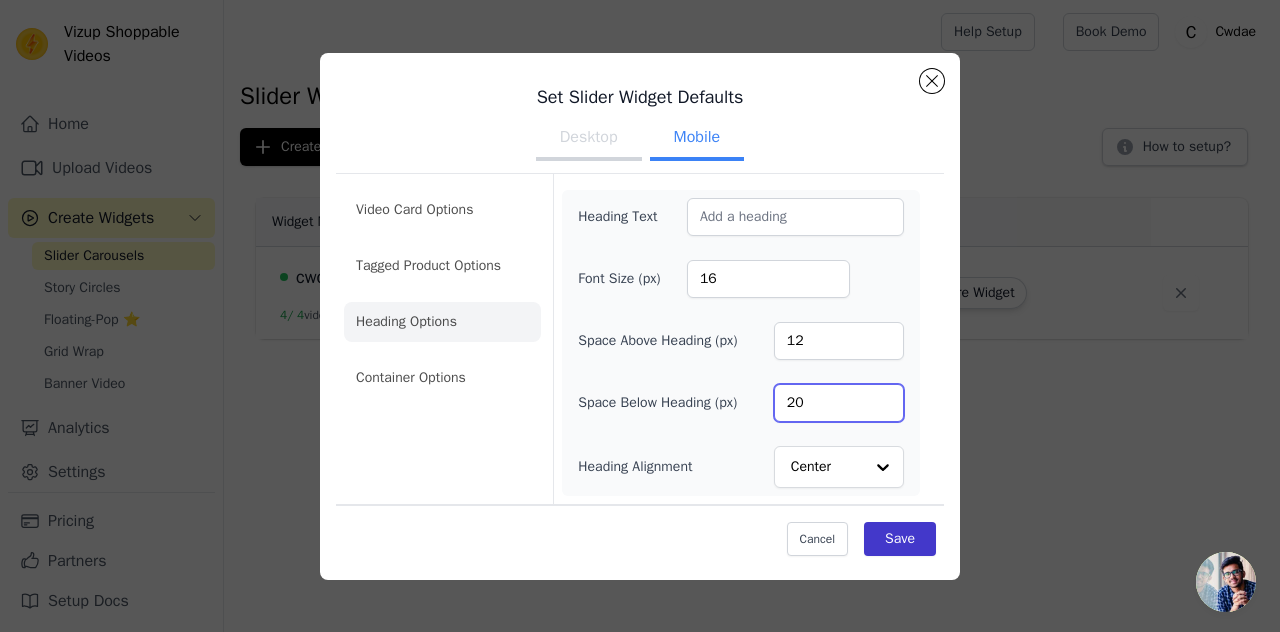 type on "20" 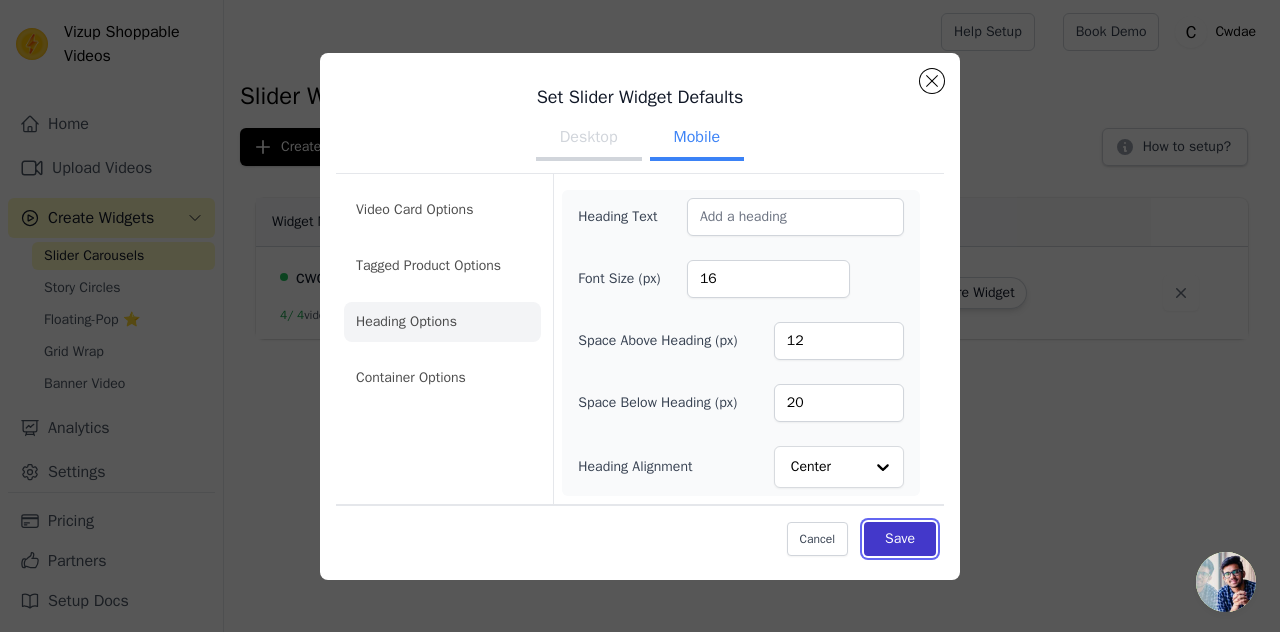 click on "Save" at bounding box center (900, 539) 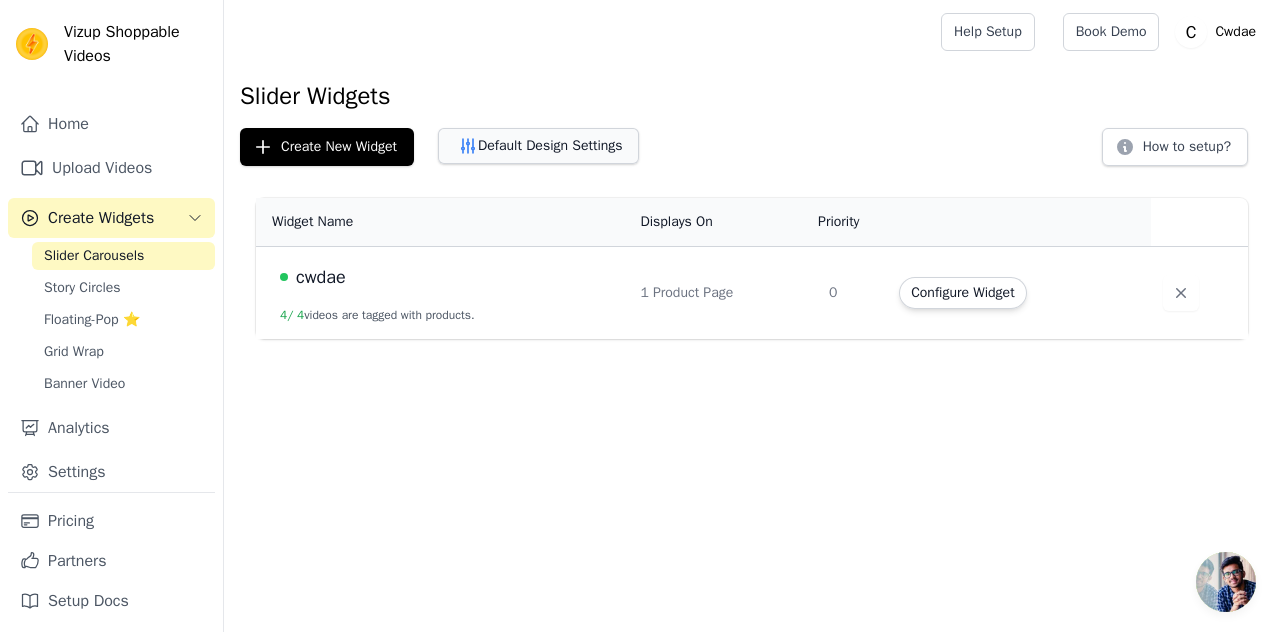 click on "Default Design Settings" at bounding box center (538, 146) 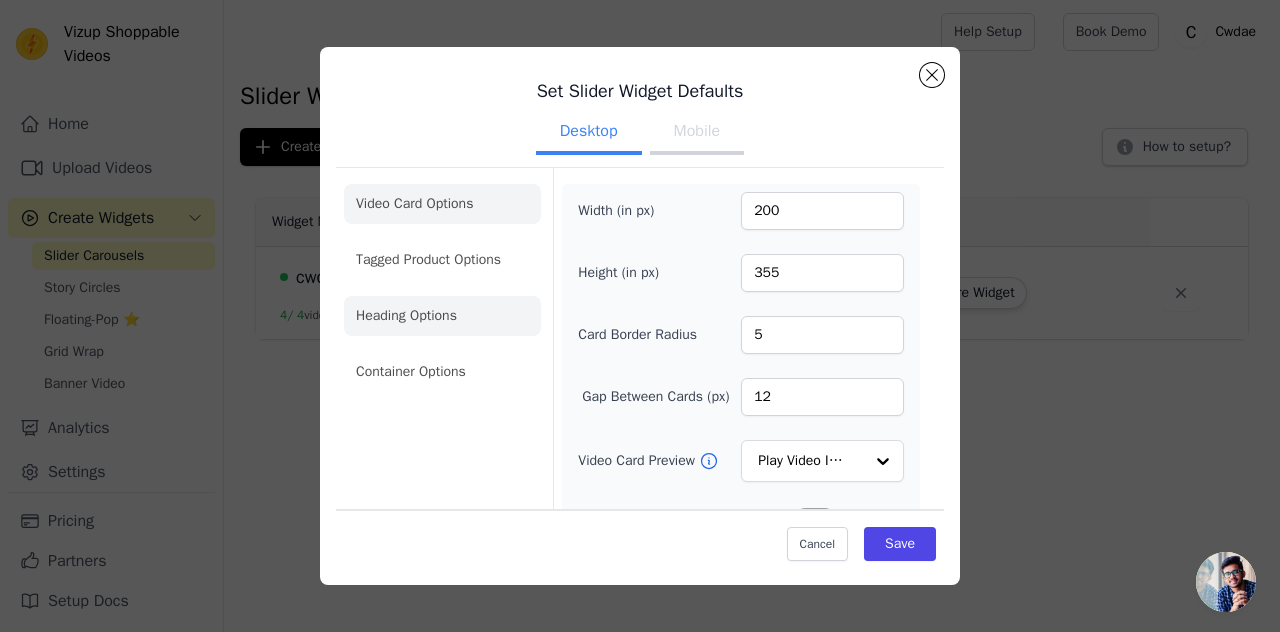 click on "Heading Options" 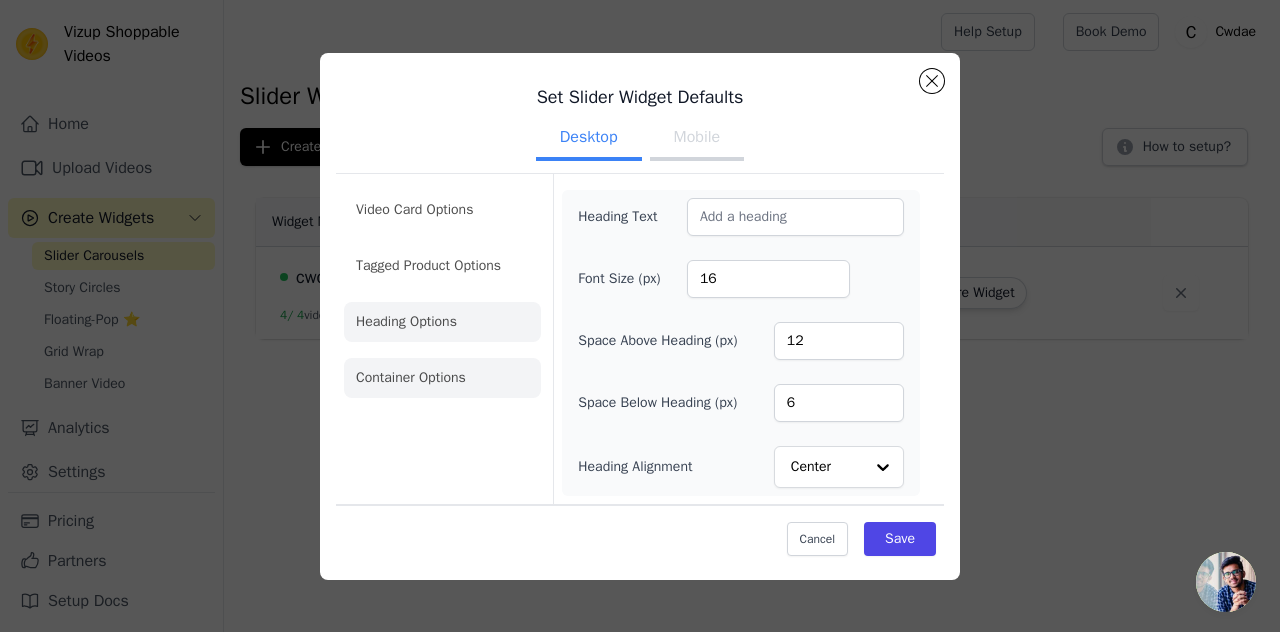 click on "Container Options" 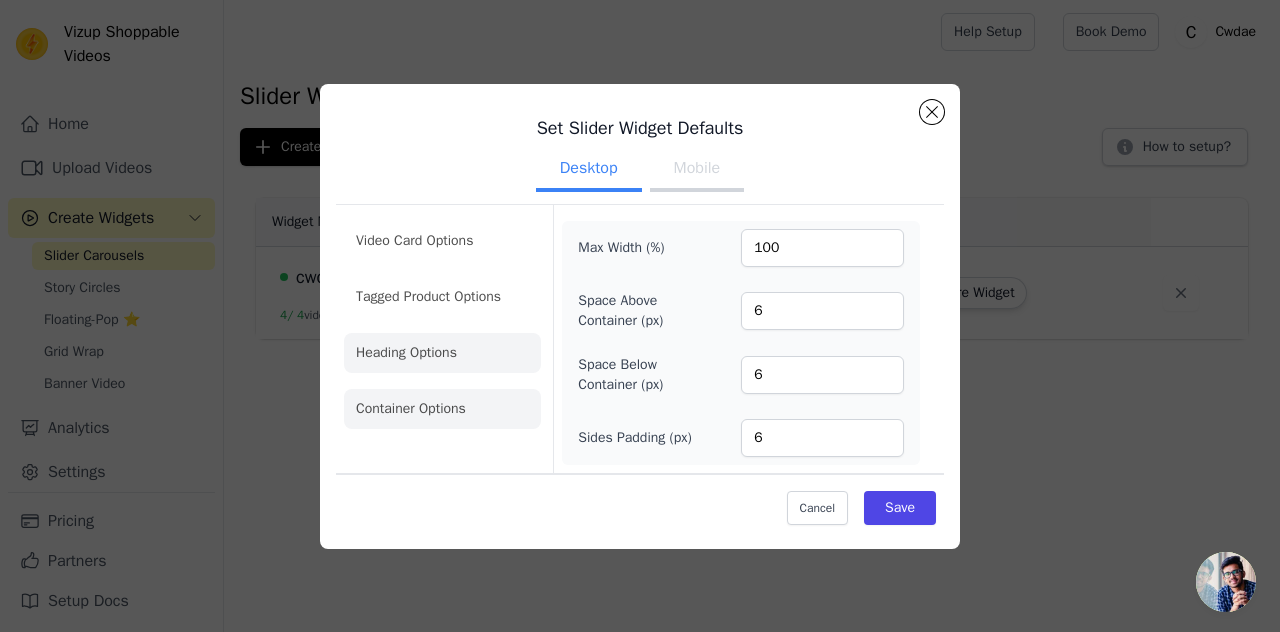 click on "Heading Options" 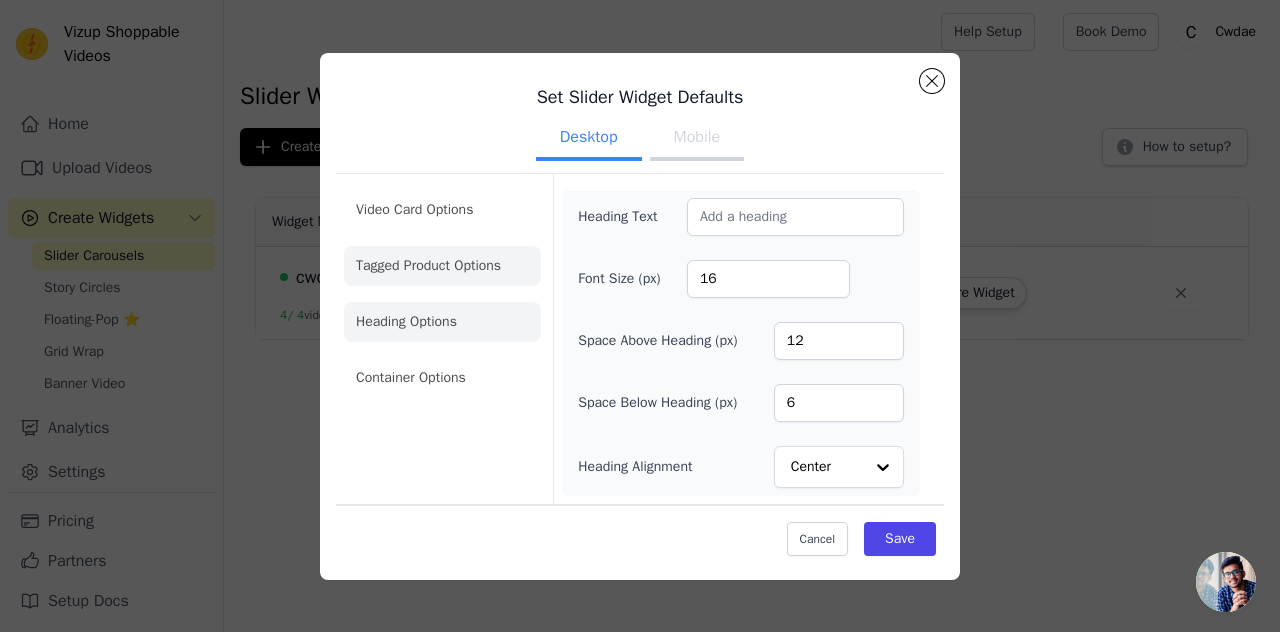 click on "Tagged Product Options" 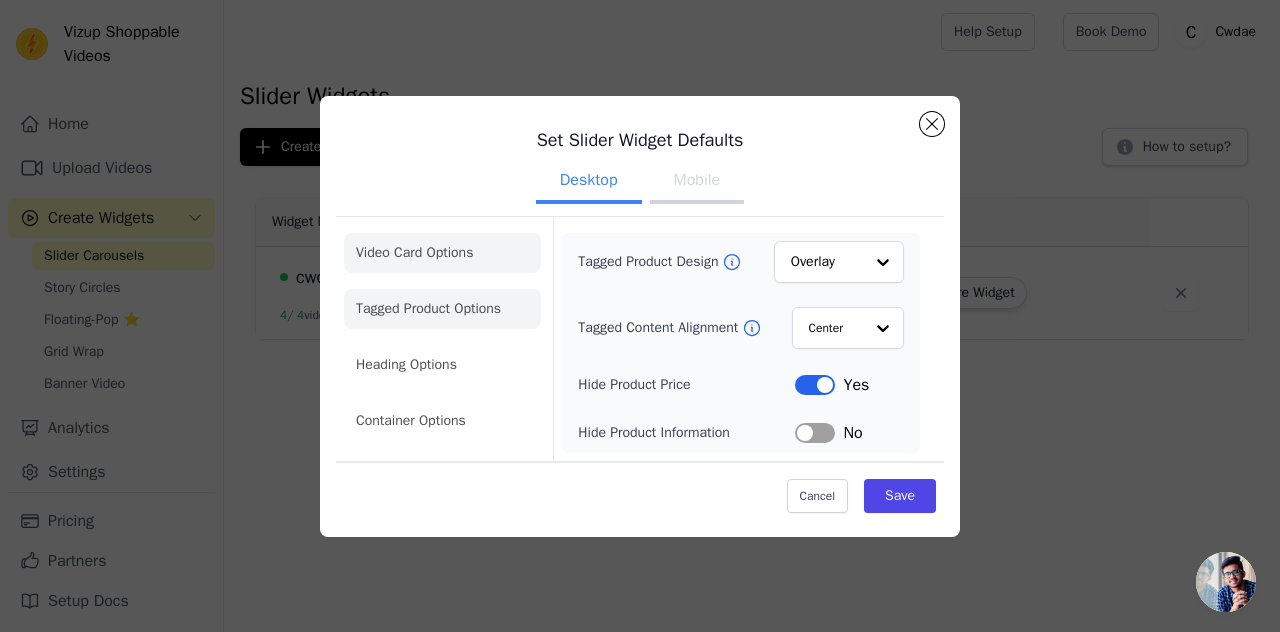click on "Video Card Options" 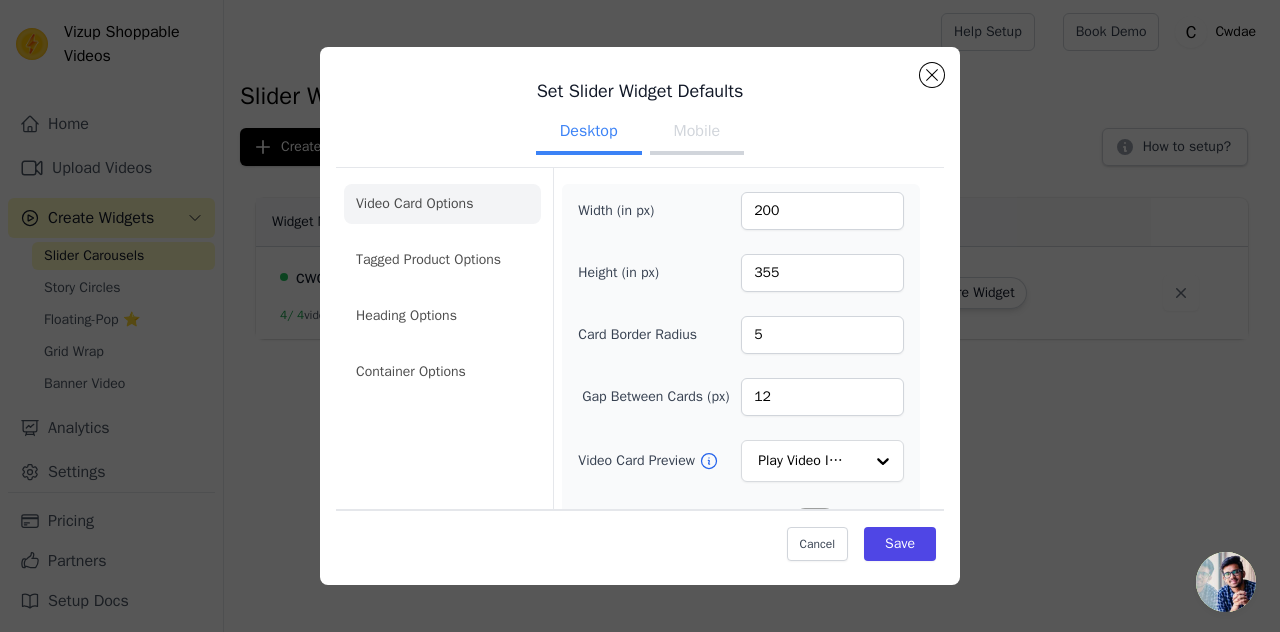 click on "Mobile" at bounding box center (697, 133) 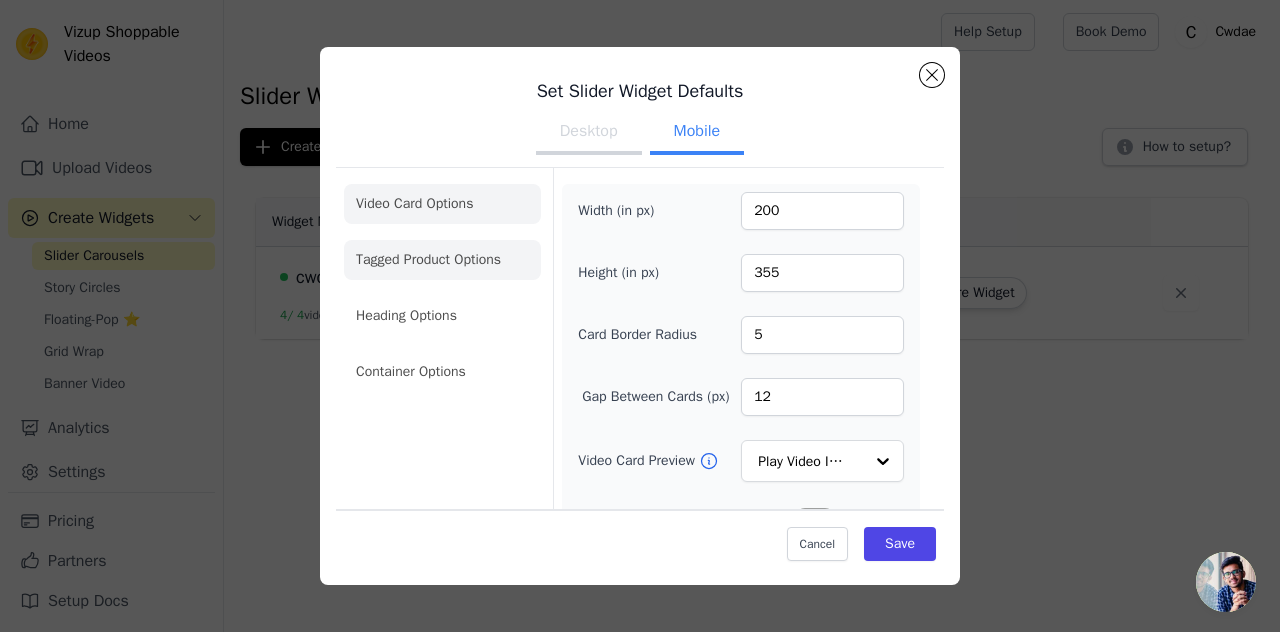 click on "Tagged Product Options" 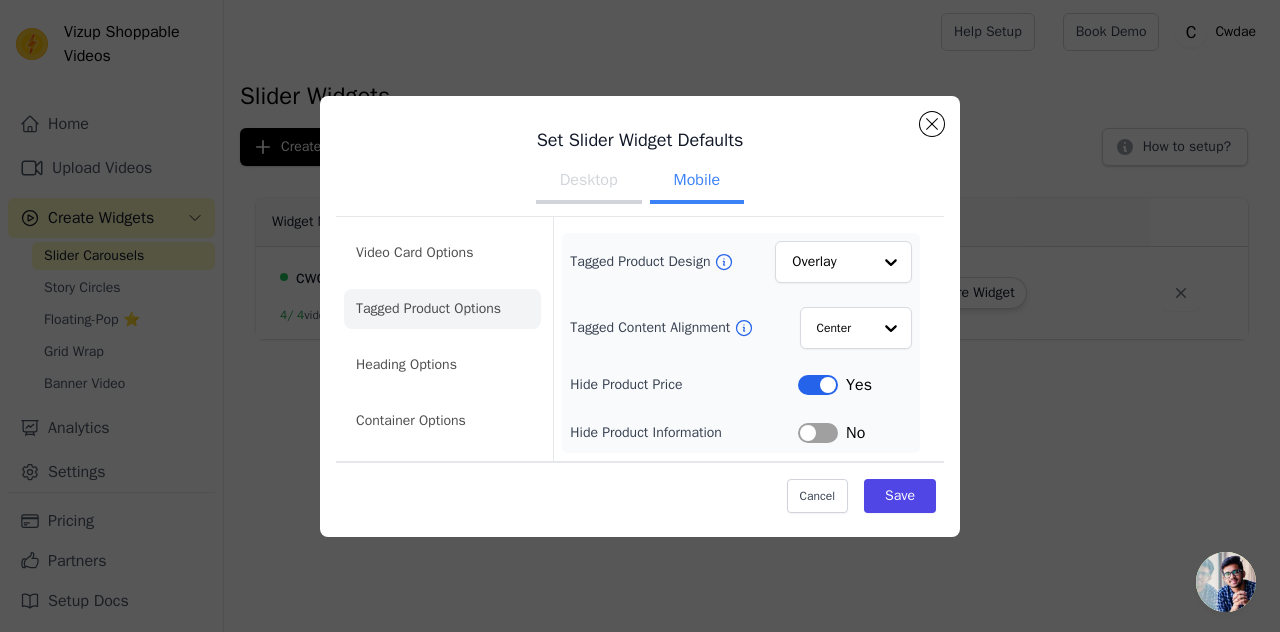 click on "Video Card Options Tagged Product Options Heading Options Container Options" at bounding box center [442, 337] 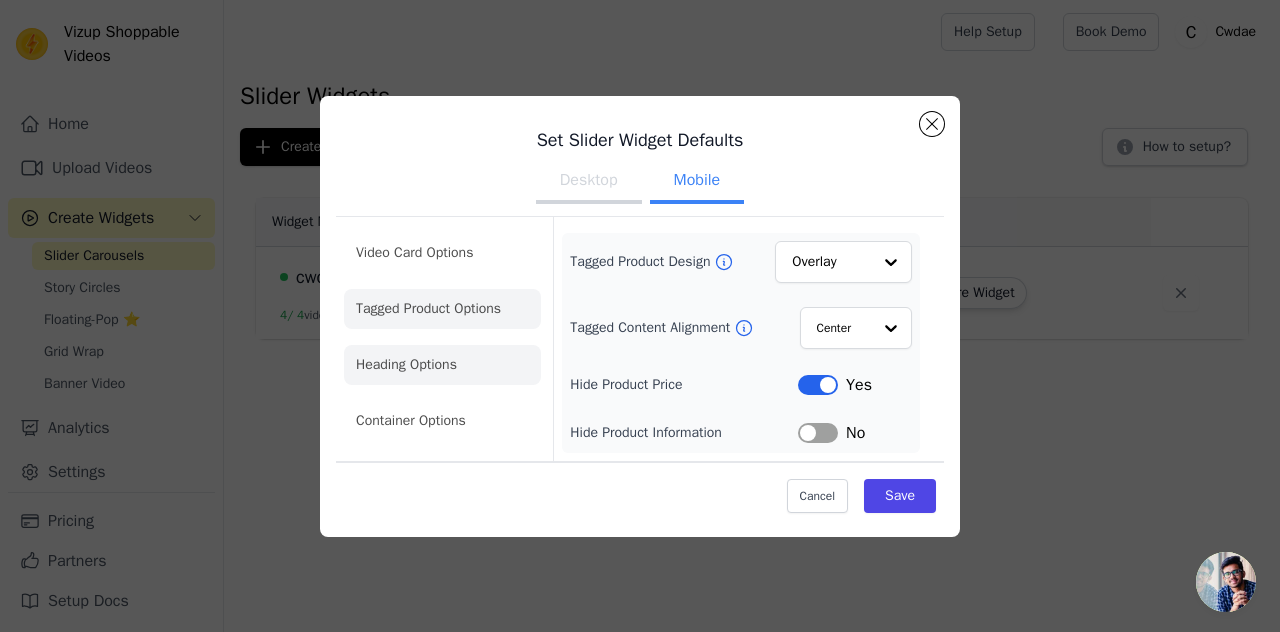 click on "Heading Options" 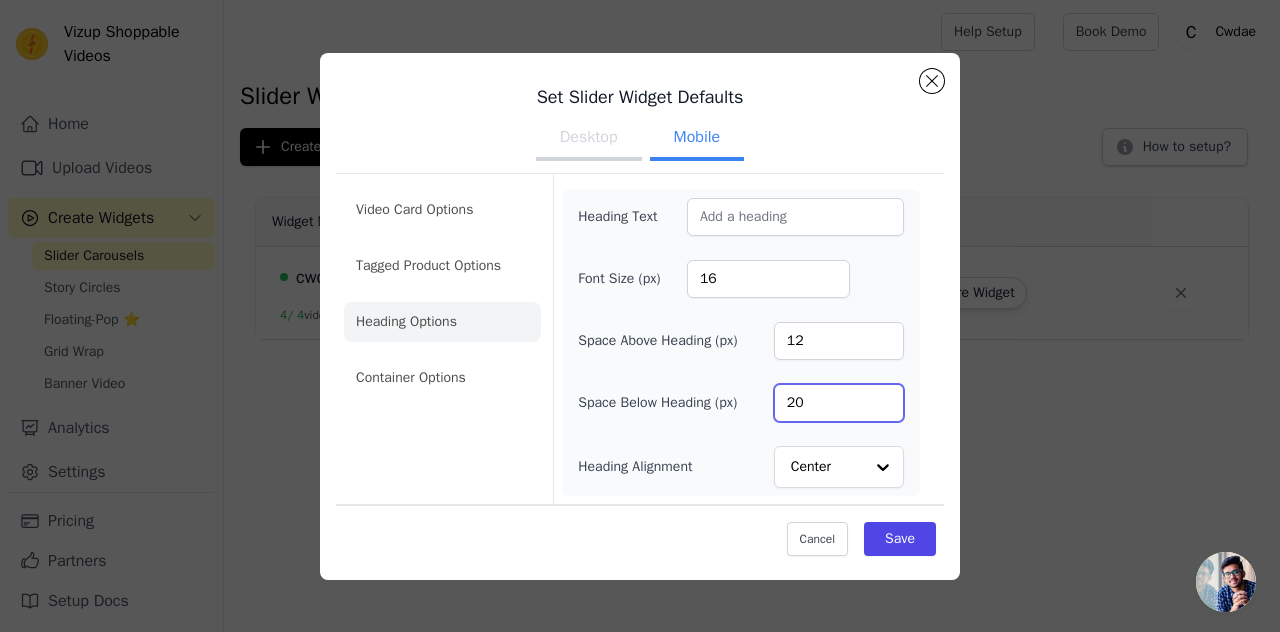 click on "20" at bounding box center (839, 403) 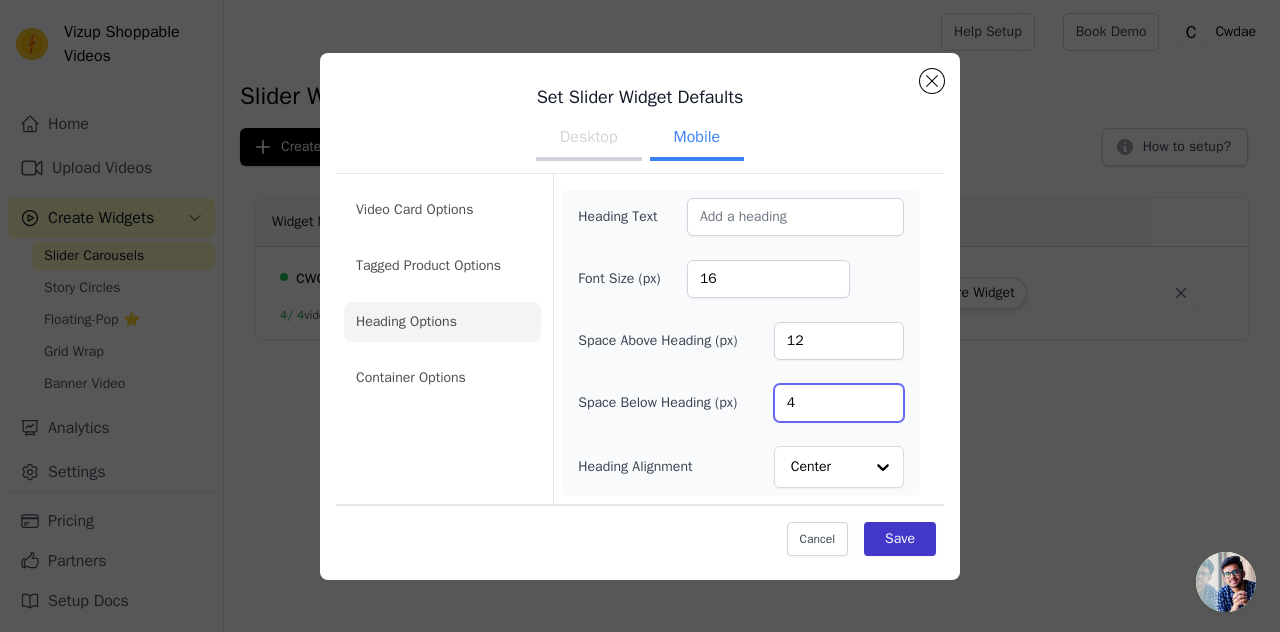 type on "4" 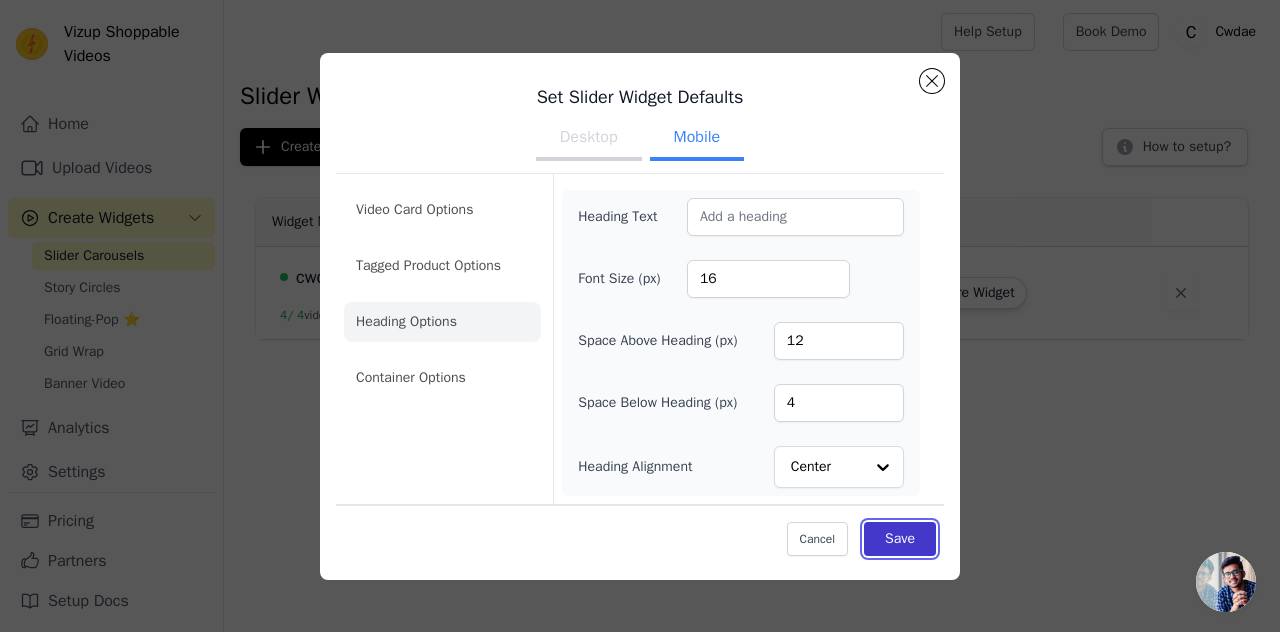 click on "Save" at bounding box center [900, 539] 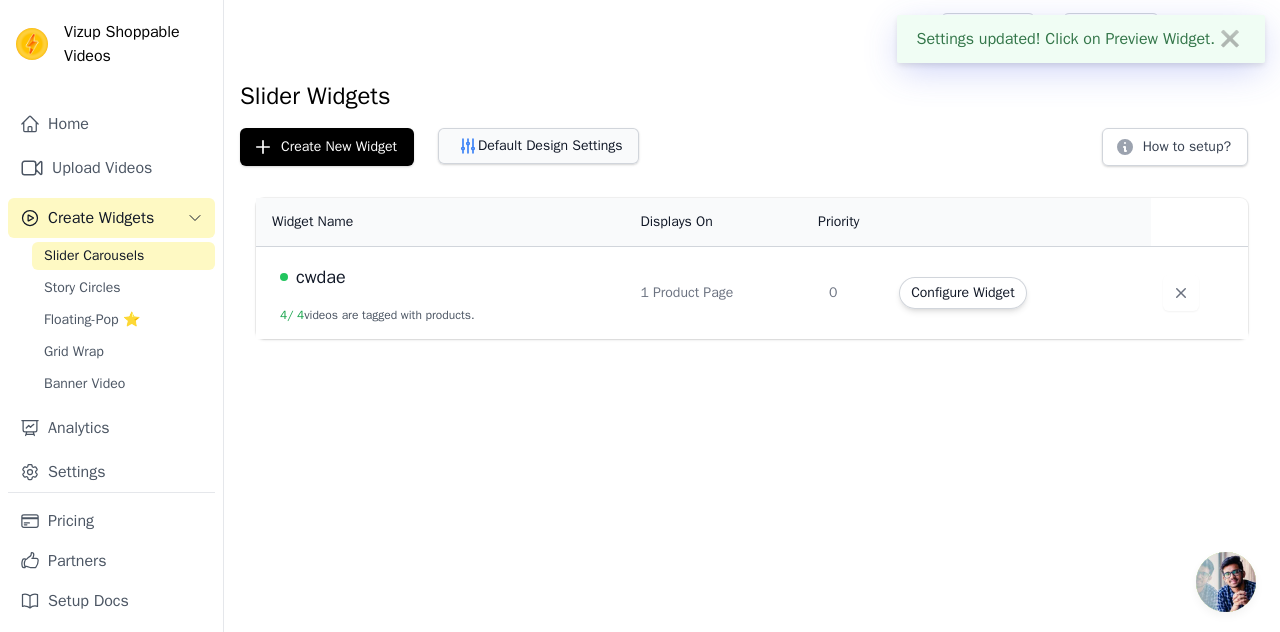 click on "Default Design Settings" at bounding box center [538, 146] 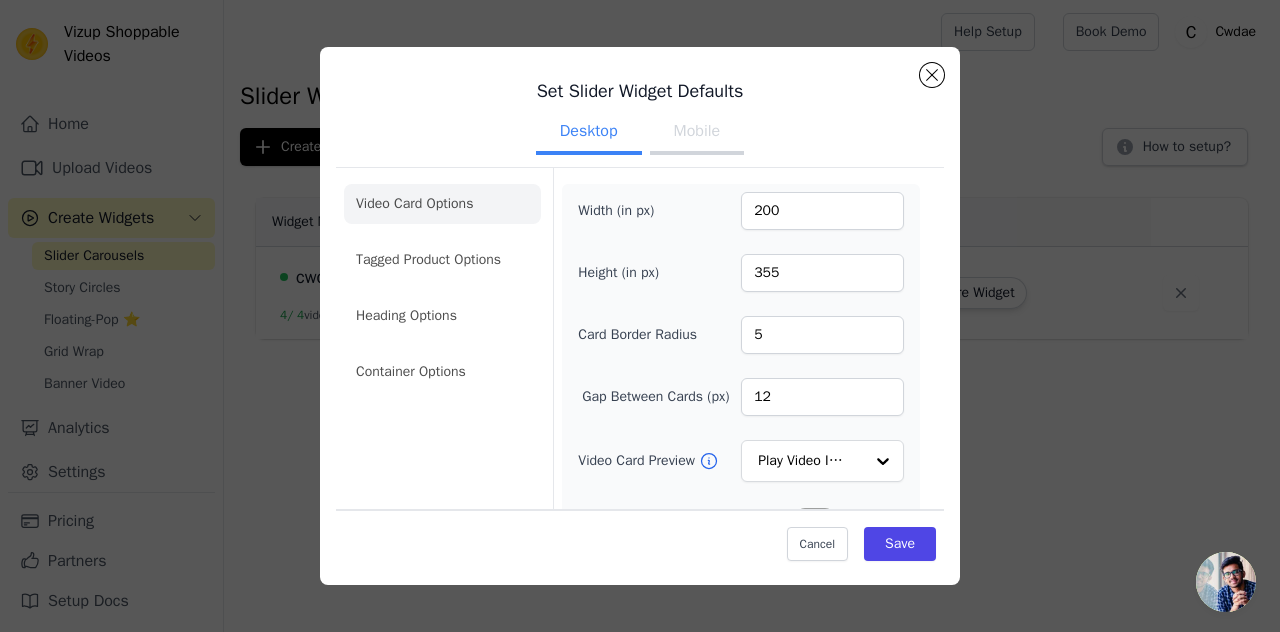 click on "Mobile" at bounding box center [697, 133] 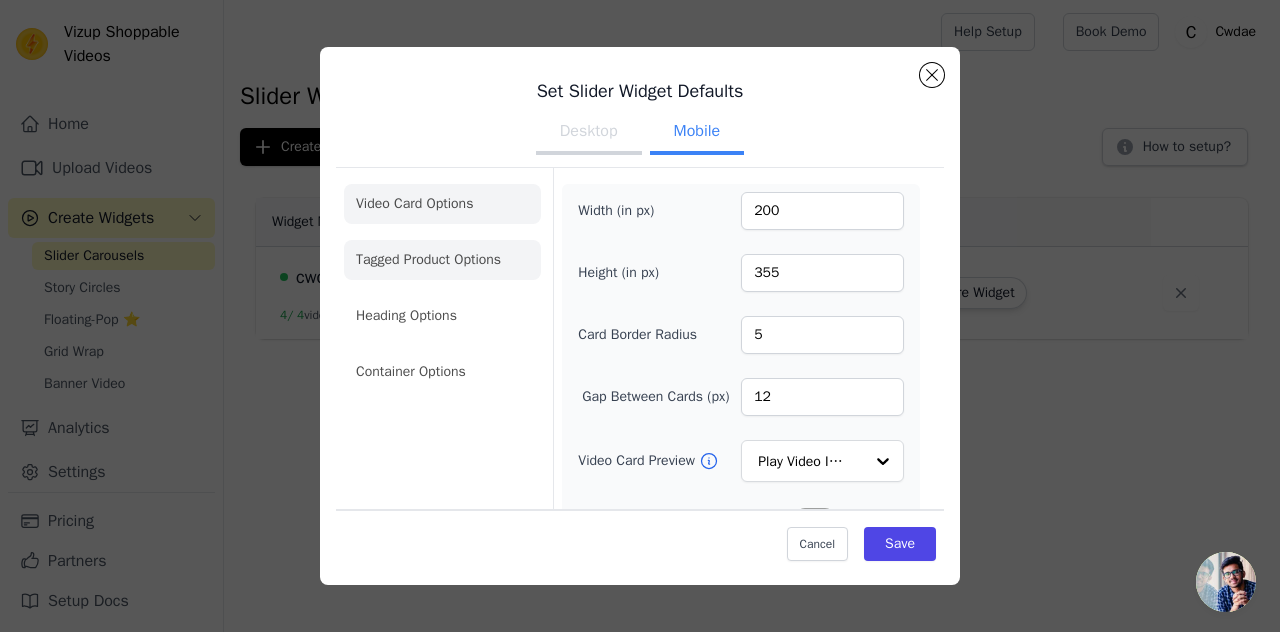 click on "Tagged Product Options" 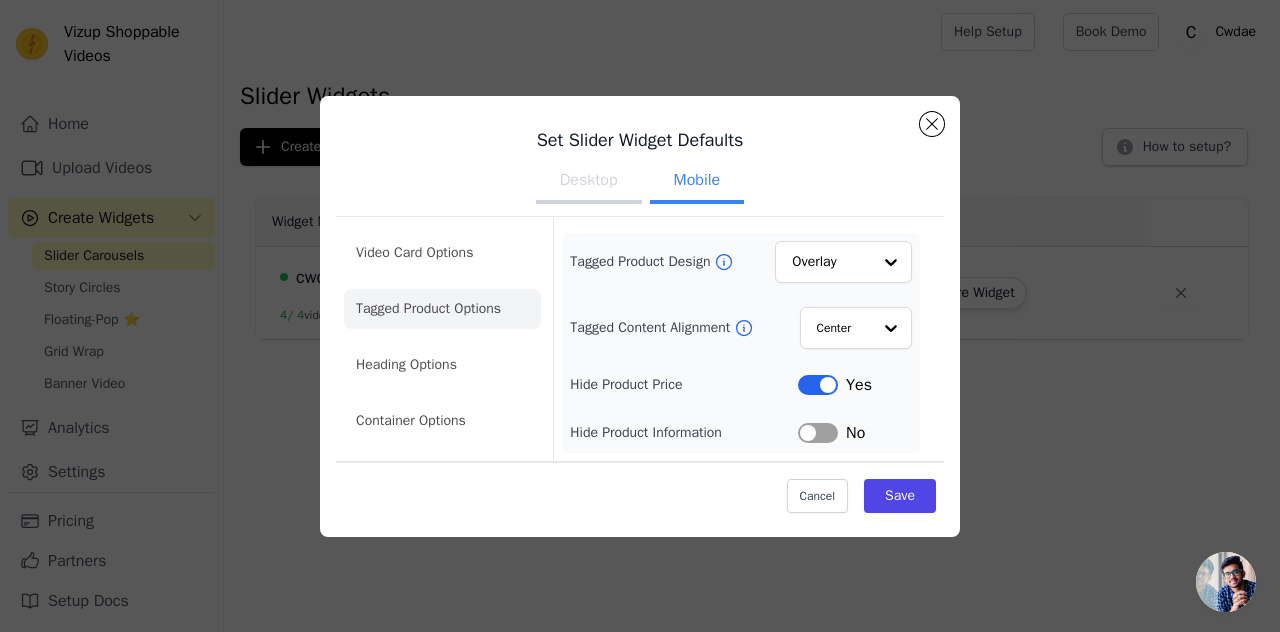 click on "Desktop" at bounding box center (589, 182) 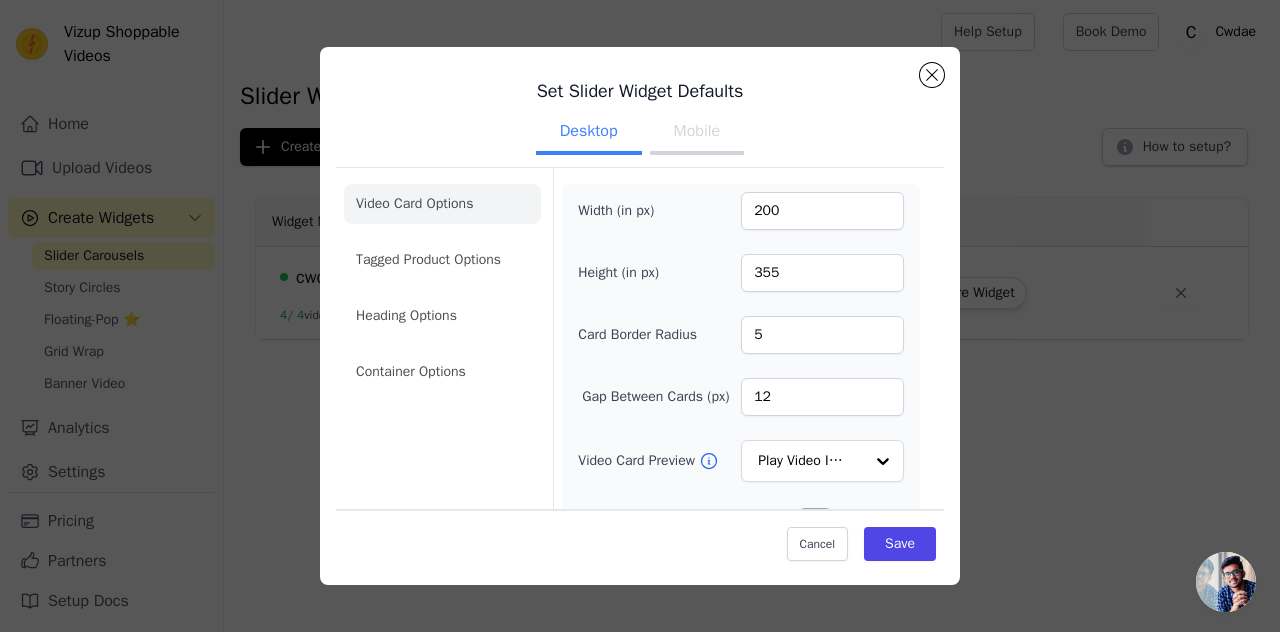 click on "Mobile" at bounding box center [697, 133] 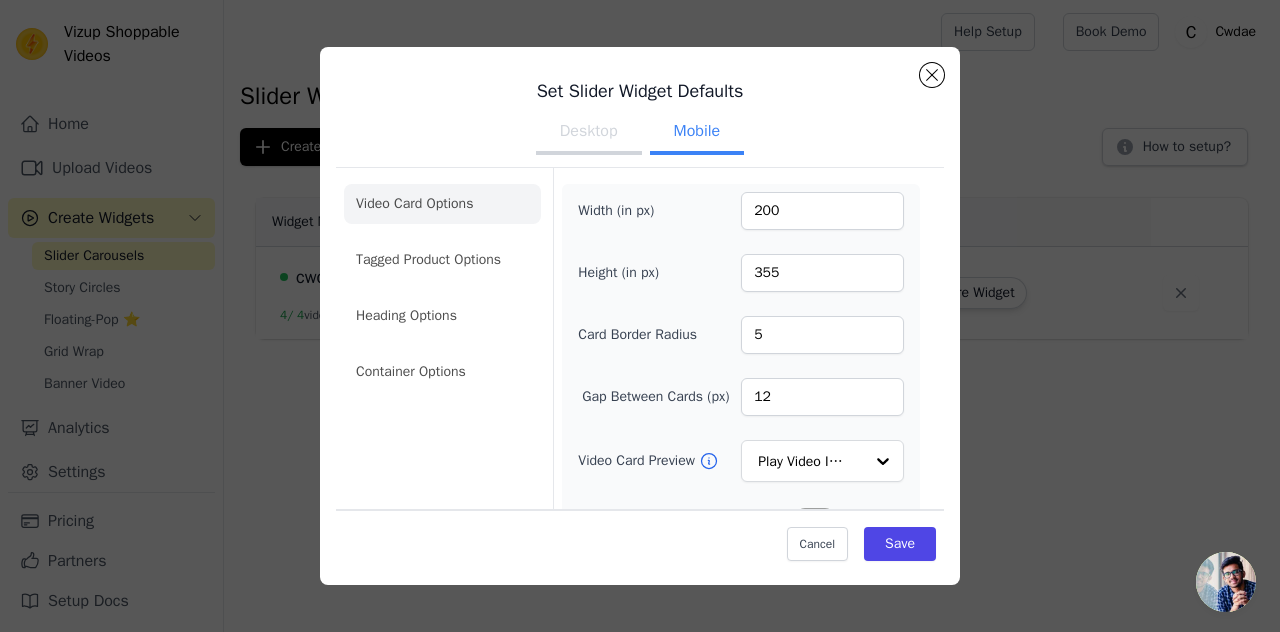 click on "Desktop" at bounding box center [589, 133] 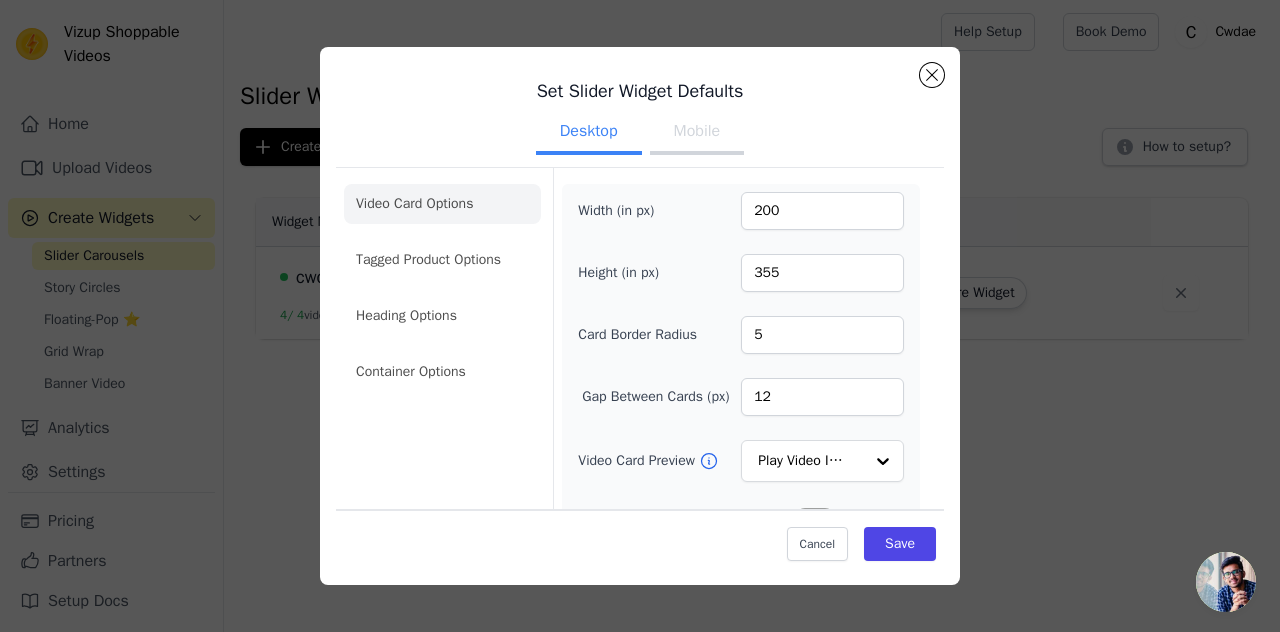 click on "Mobile" at bounding box center (697, 133) 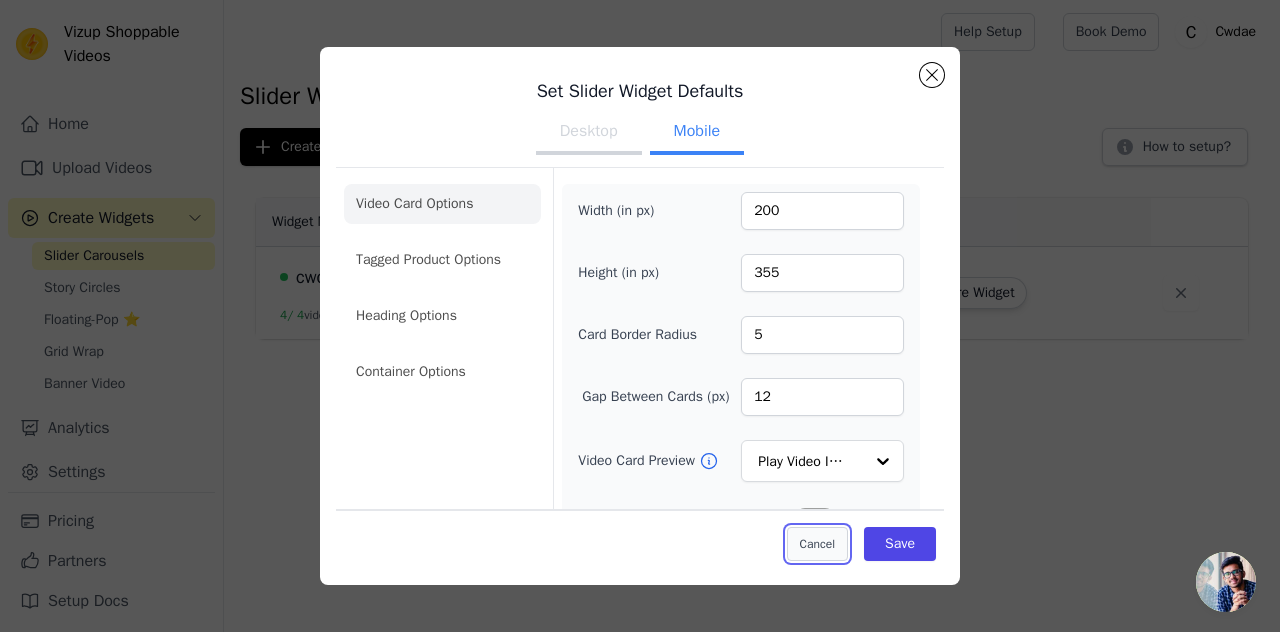 click on "Cancel" at bounding box center [817, 544] 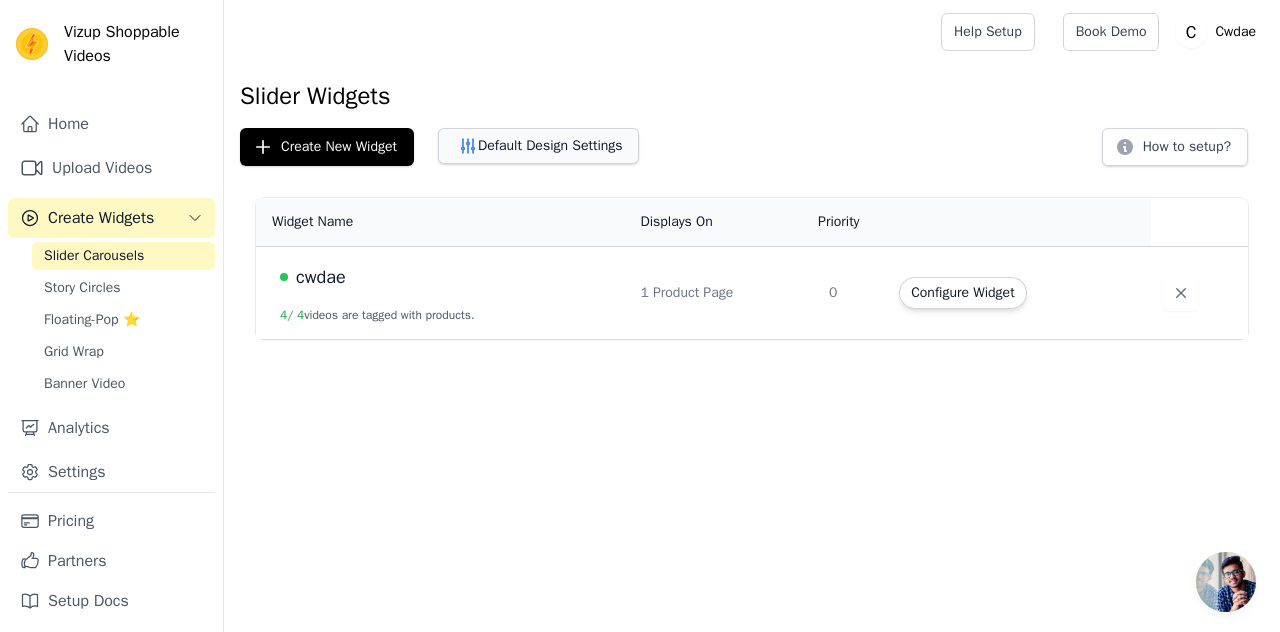 click on "Default Design Settings" at bounding box center [538, 146] 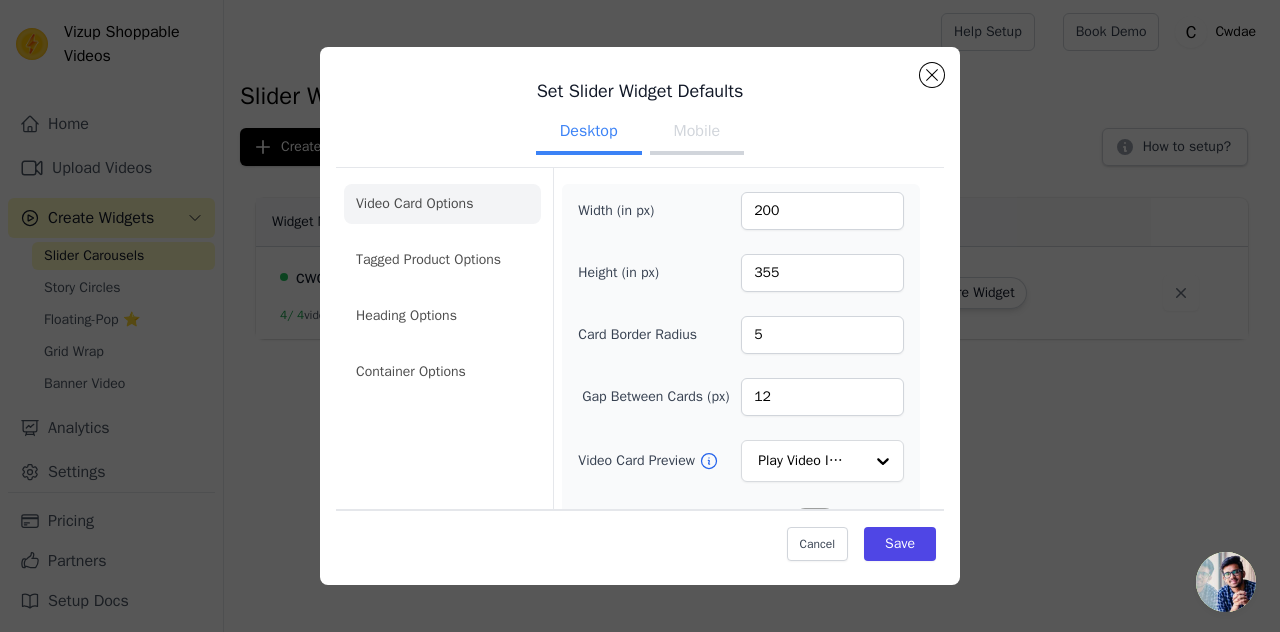 click on "Mobile" at bounding box center (697, 133) 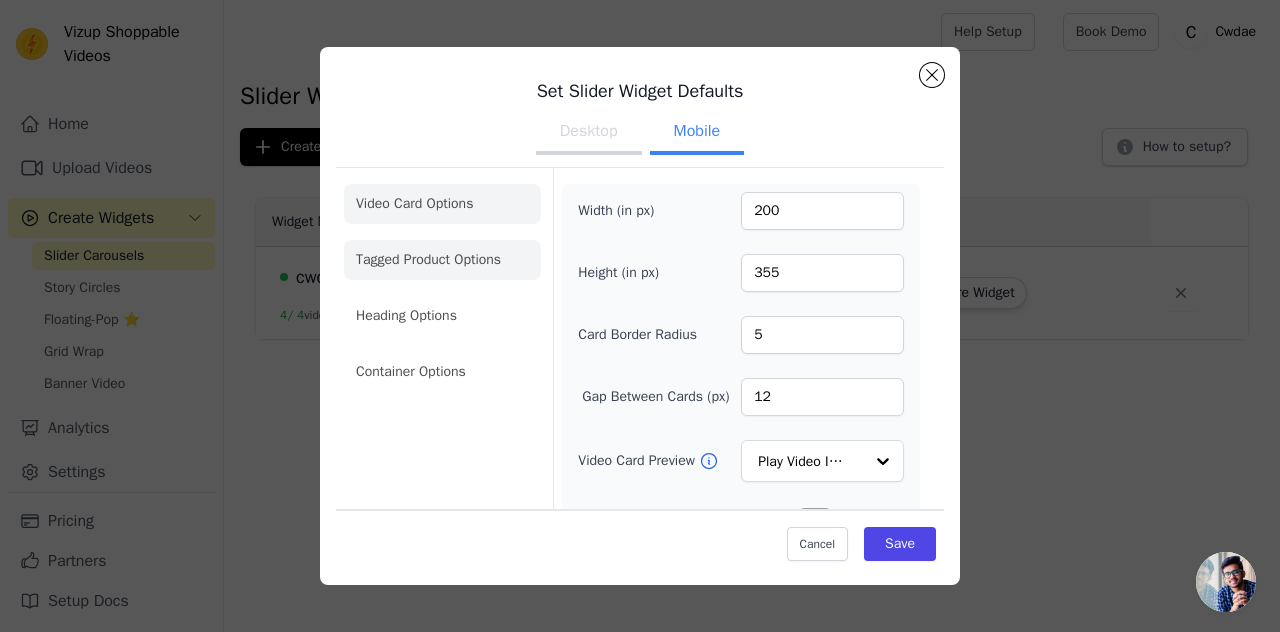 click on "Tagged Product Options" 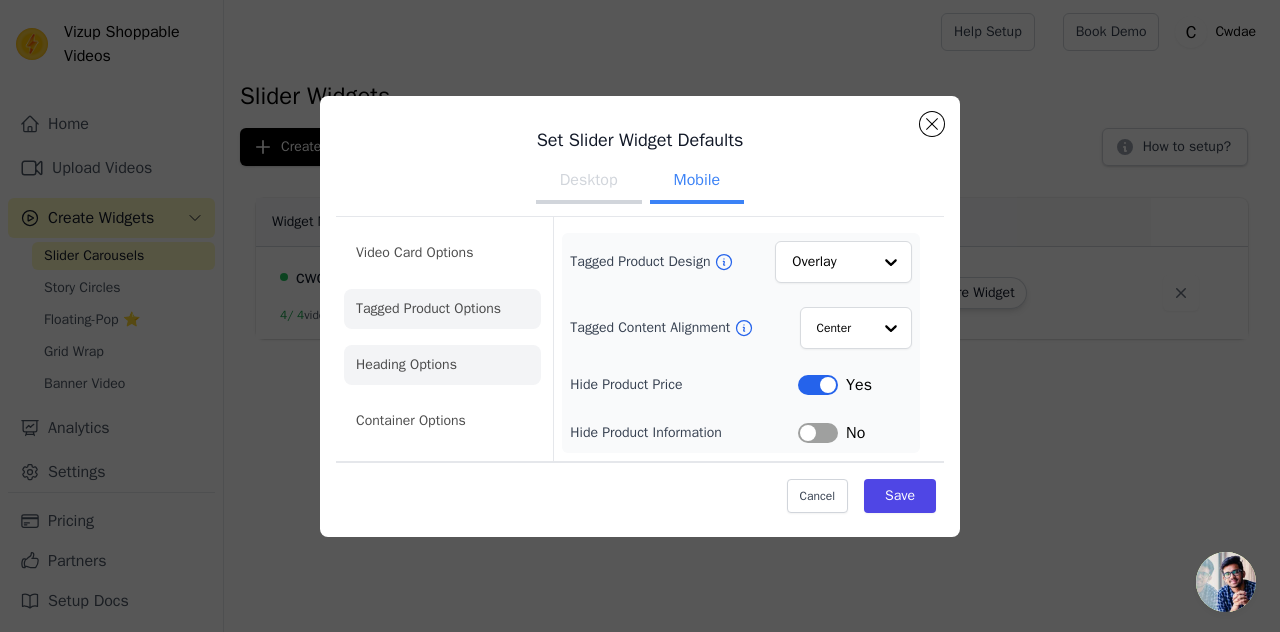 click on "Heading Options" 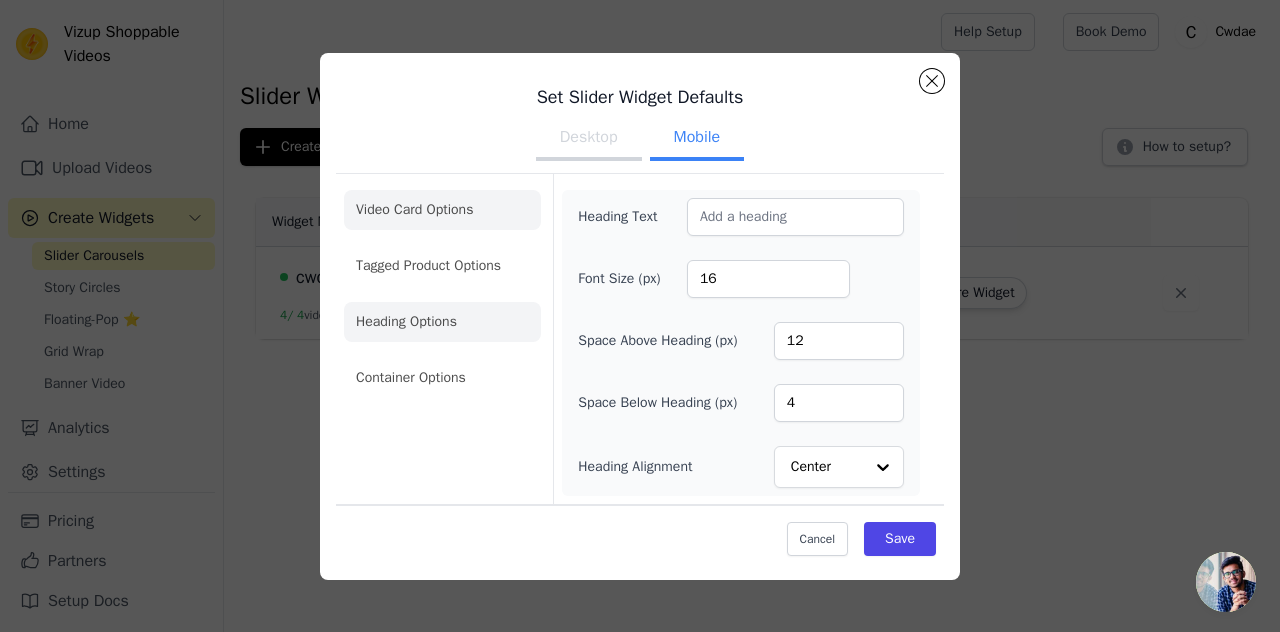 click on "Video Card Options" 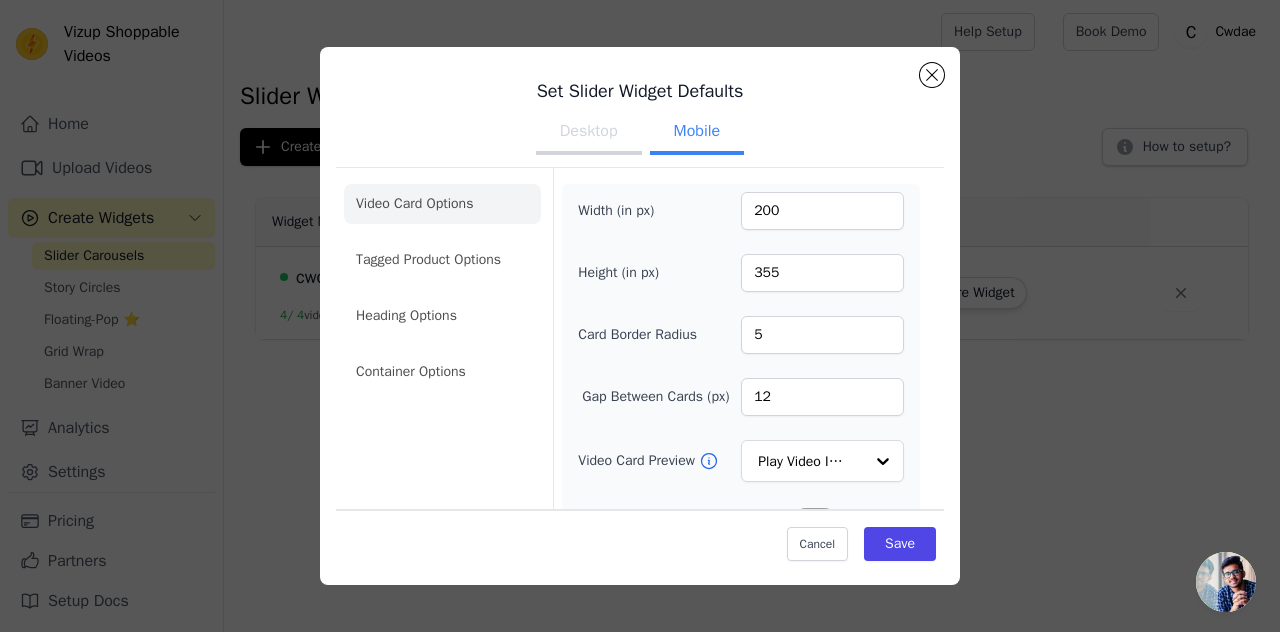 click on "Desktop" at bounding box center (589, 133) 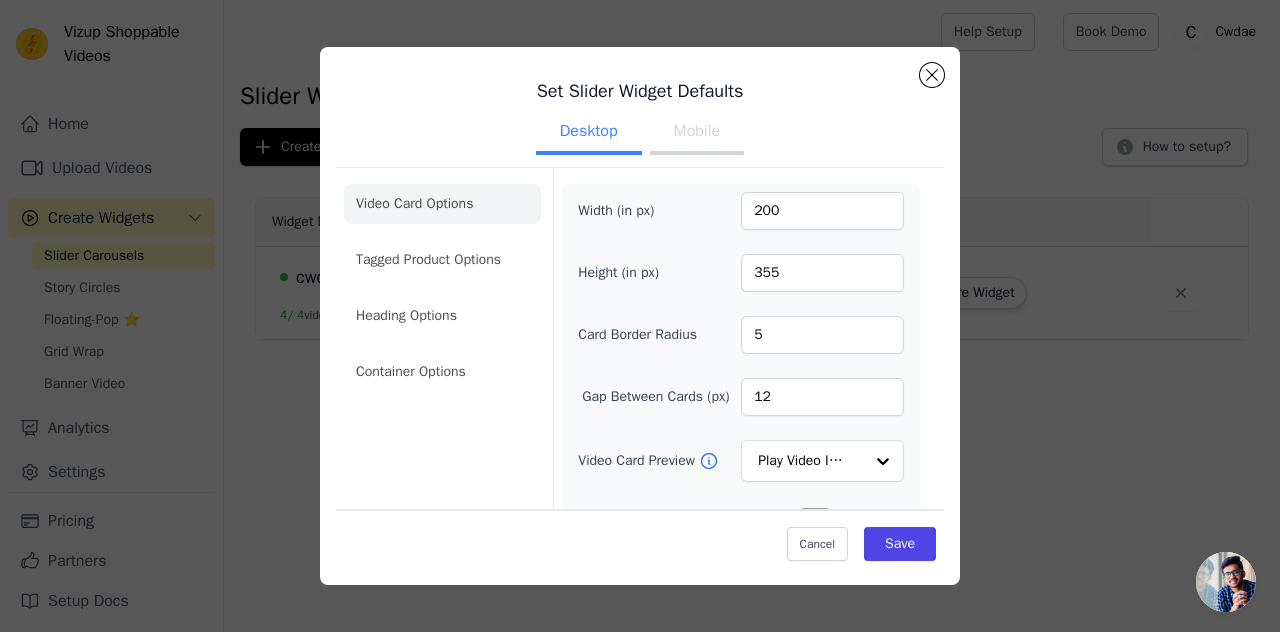 click on "Mobile" at bounding box center (697, 133) 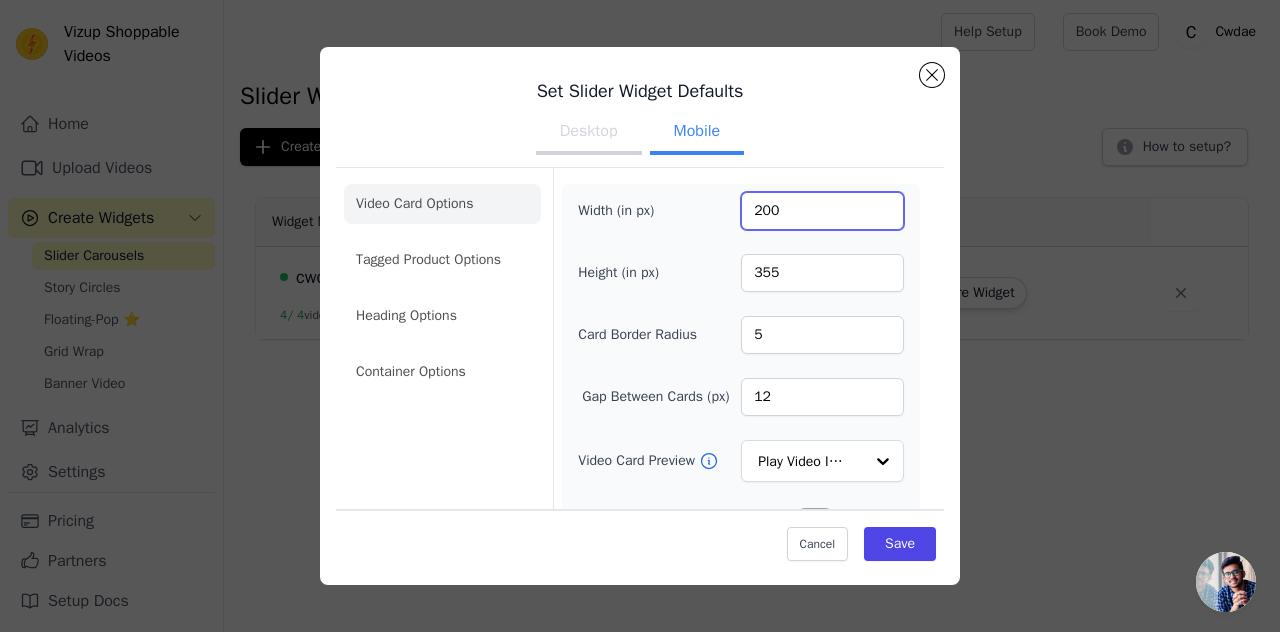 click on "200" at bounding box center [822, 211] 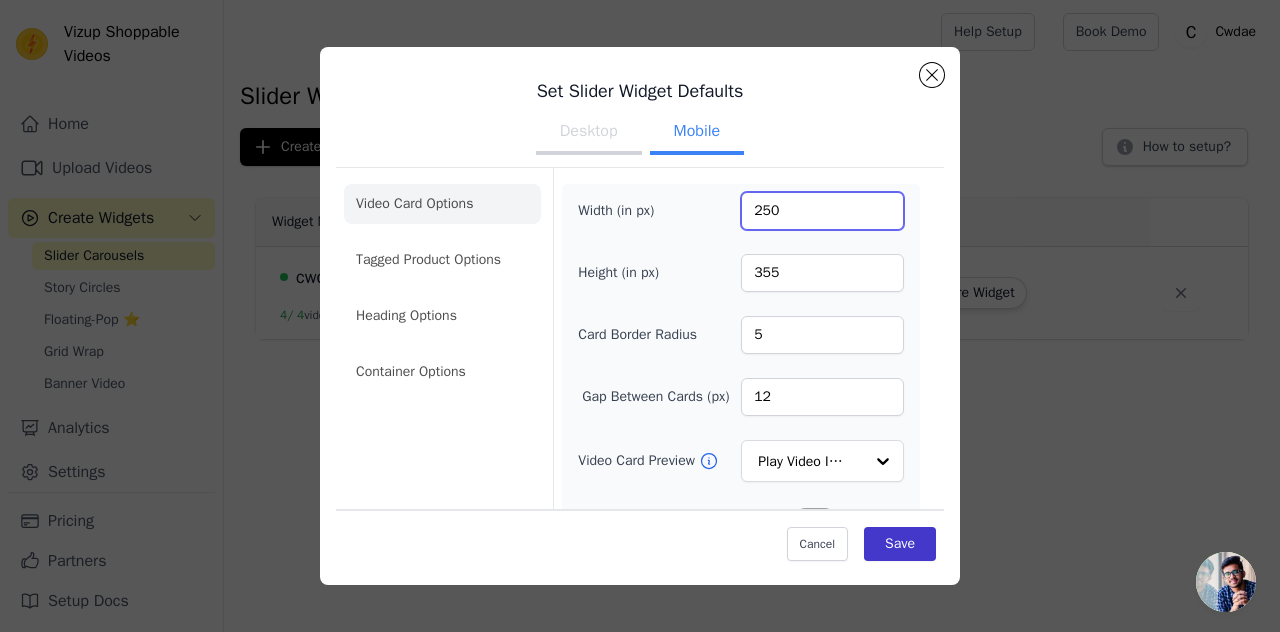 type on "250" 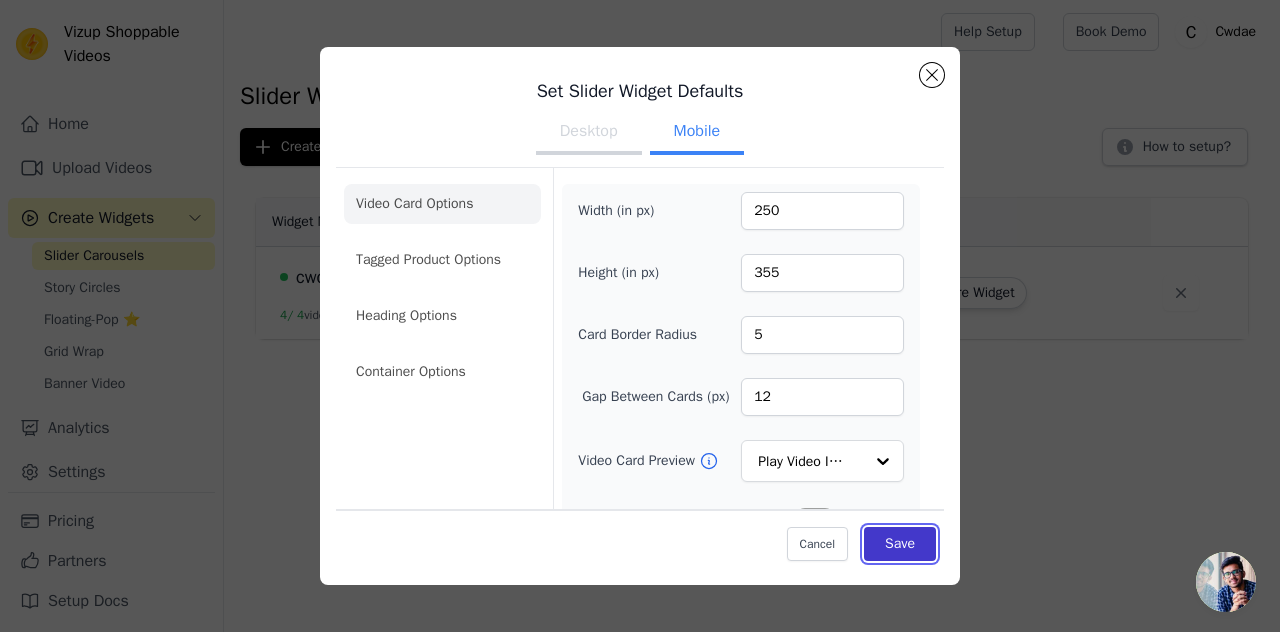 click on "Save" at bounding box center [900, 544] 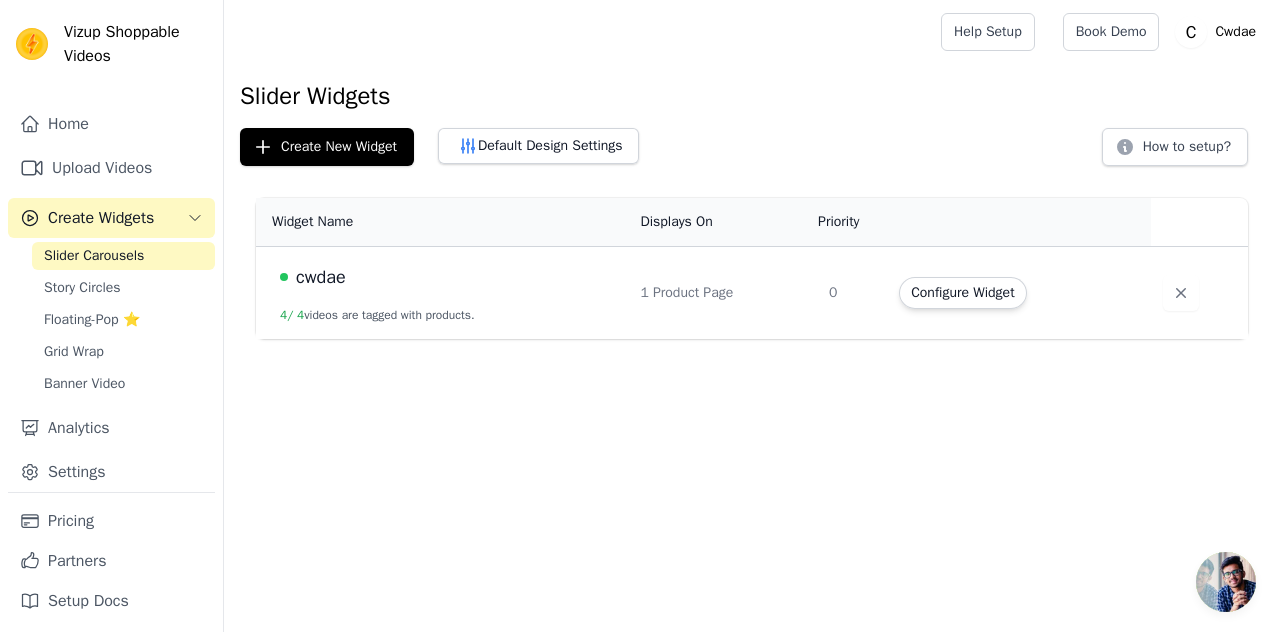 click on "Slider Widgets
Create New Widget       Default Design Settings
How to setup?     Widget Name   Displays On   Priority   Actions     [TEXT]   4  /   4  videos are tagged with products.
1 Product Page     0   Configure Widget" at bounding box center [752, 213] 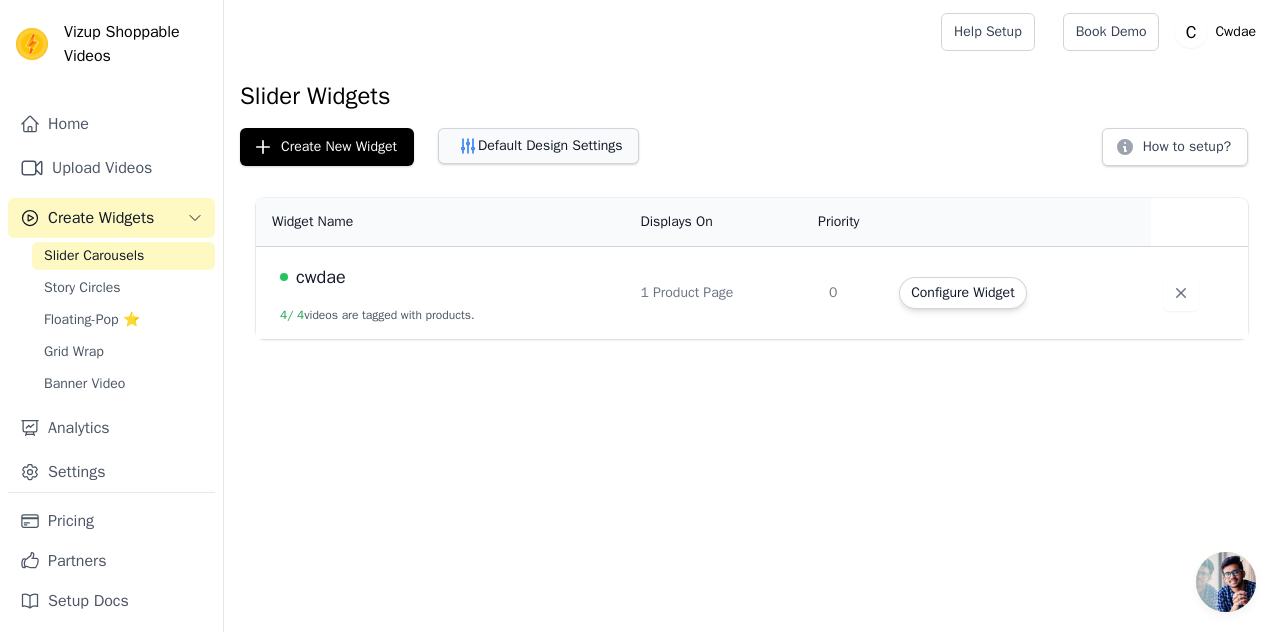 click on "Default Design Settings" at bounding box center [538, 146] 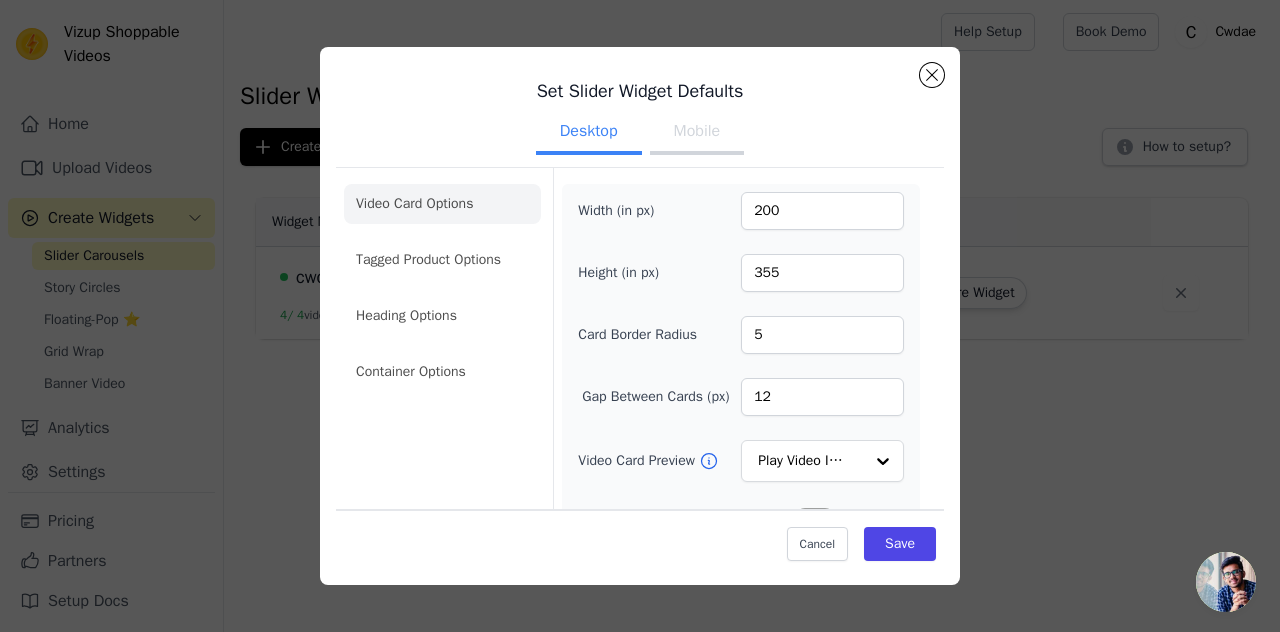 click on "Mobile" at bounding box center [697, 133] 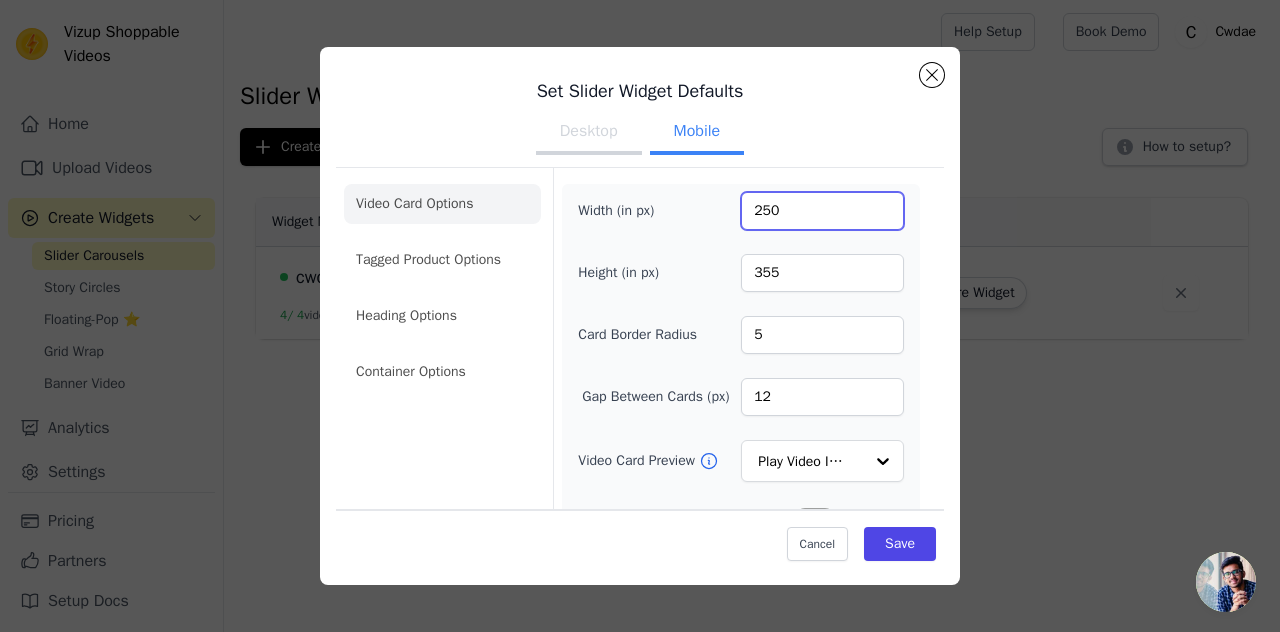 click on "250" at bounding box center (822, 211) 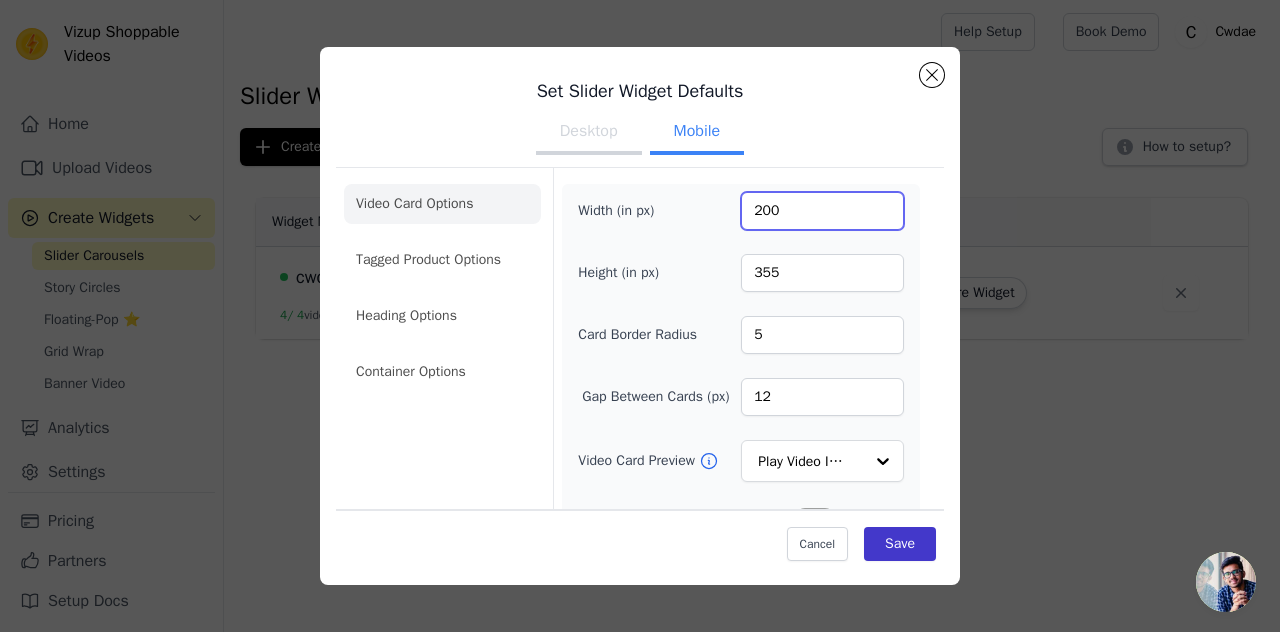 type on "200" 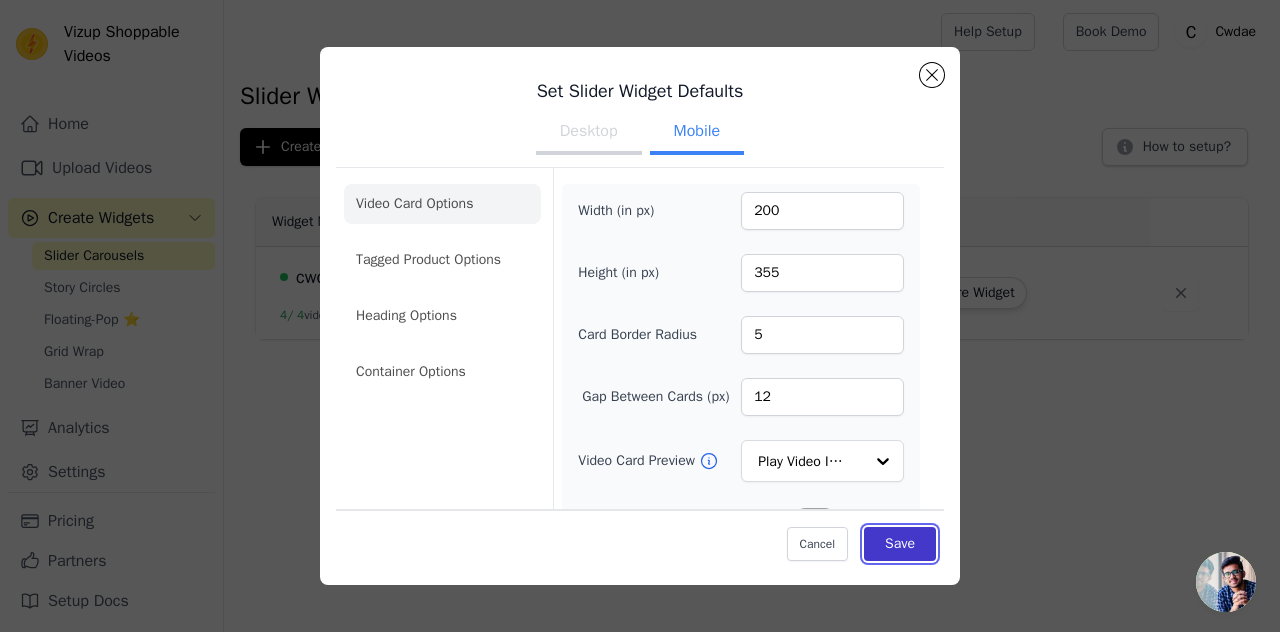 click on "Save" at bounding box center (900, 544) 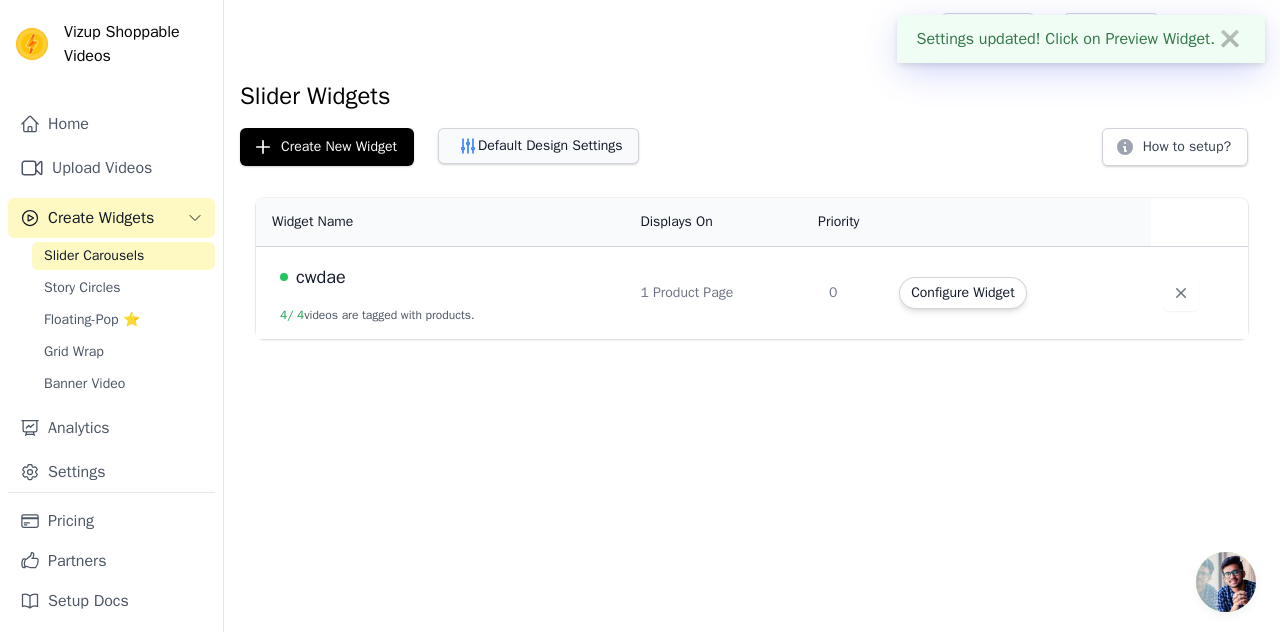 click on "Default Design Settings" at bounding box center [538, 146] 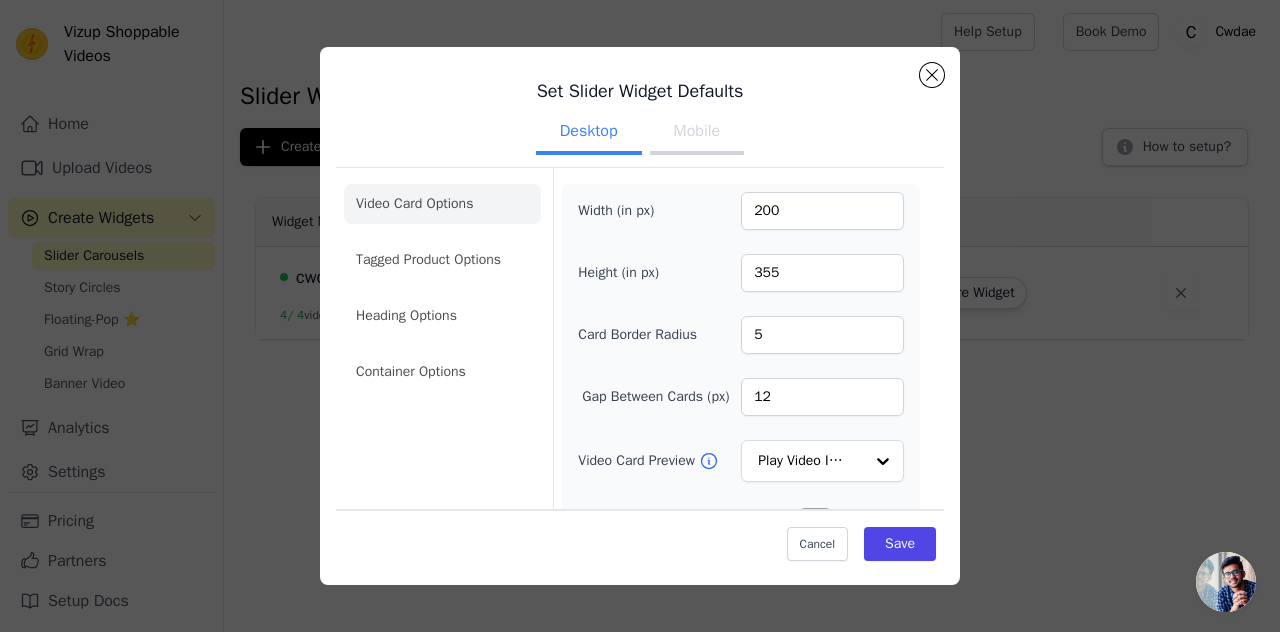 click on "Set Slider Widget Defaults   Desktop Mobile   Video Card Options Tagged Product Options Heading Options Container Options   Width (in px)   200   Height (in px)   355   Card Border Radius   5   Gap Between Cards (px)   12   Video Card Preview           Play Video In Loop               Hide Play Button   Label     No   Hide Arrows   Label     No   Remove Video Card Shadow     Label     No   Auto Loop Slider     Label     No   Shopping Icon on Video Cards   Label     No   Add to Cart on Video Cards     Label     No   Cancel     Save" at bounding box center (640, 316) 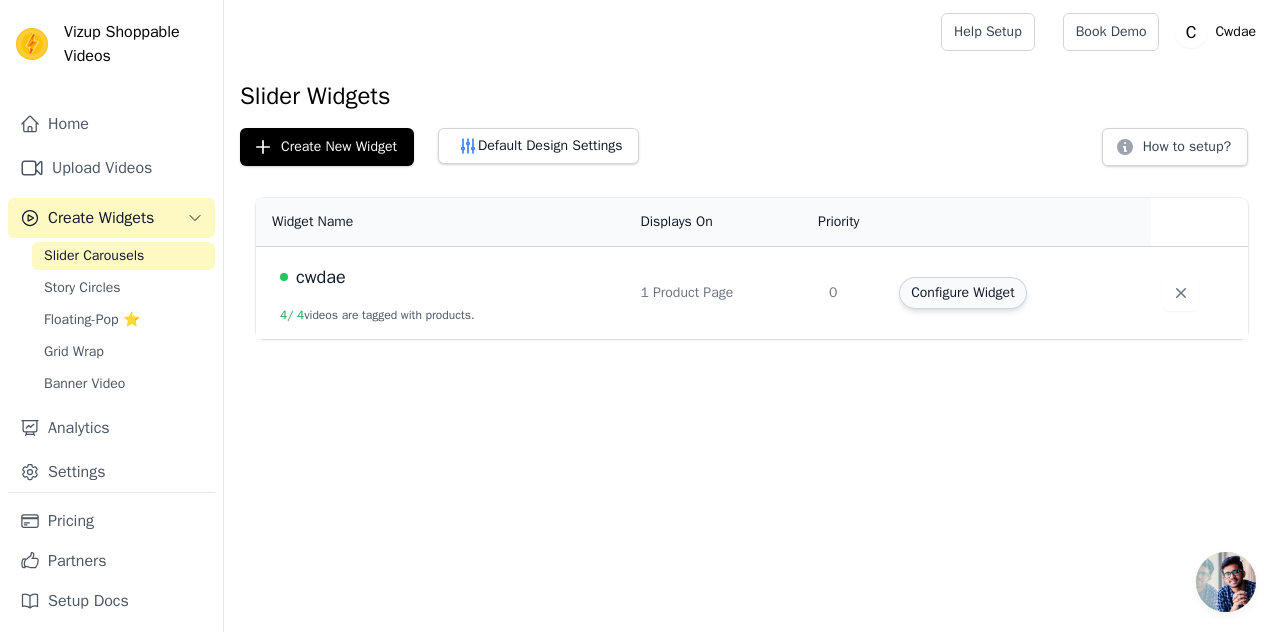click on "Configure Widget" at bounding box center (962, 293) 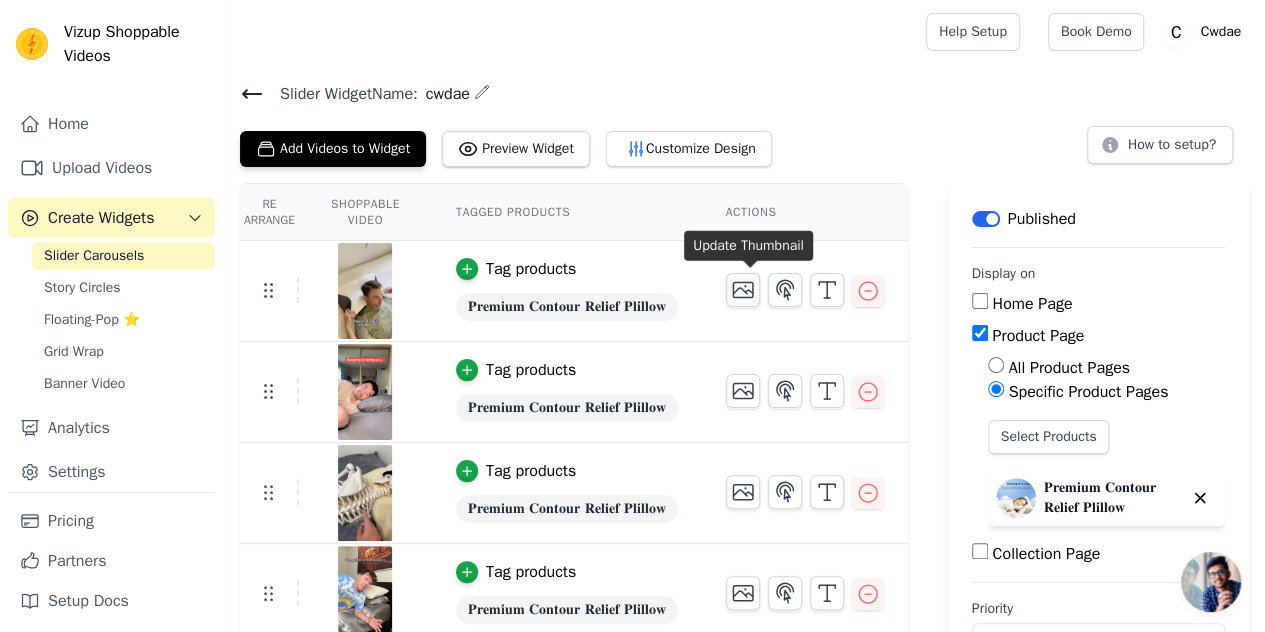 scroll, scrollTop: 65, scrollLeft: 0, axis: vertical 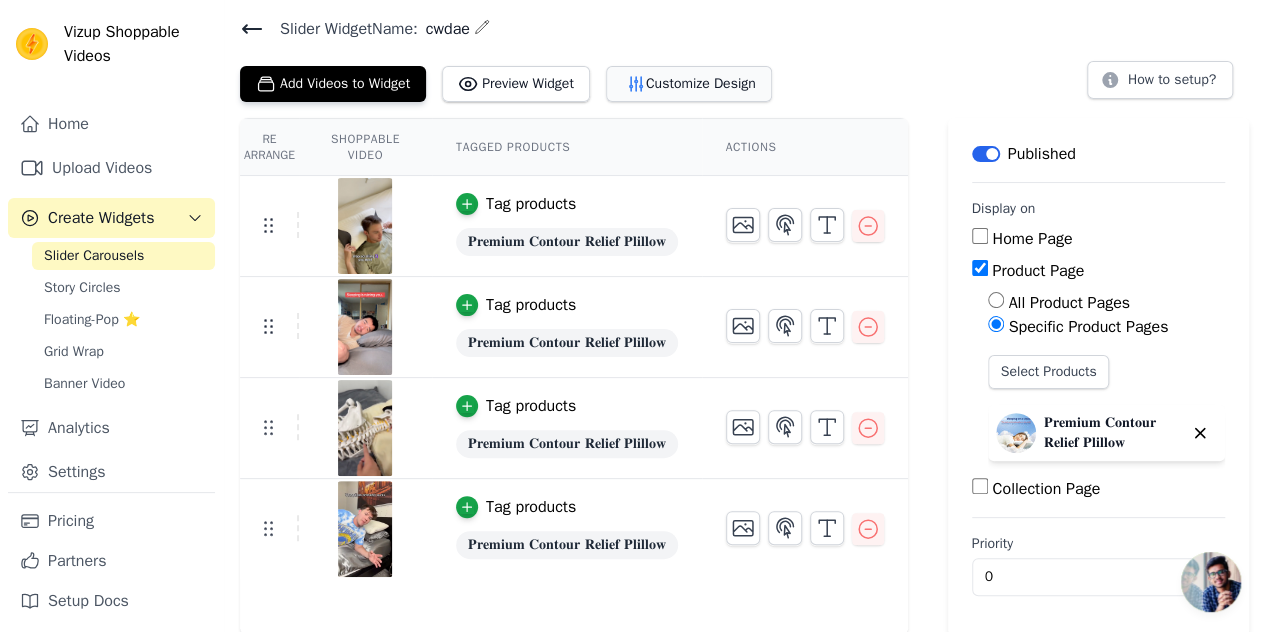 click on "Customize Design" at bounding box center (689, 84) 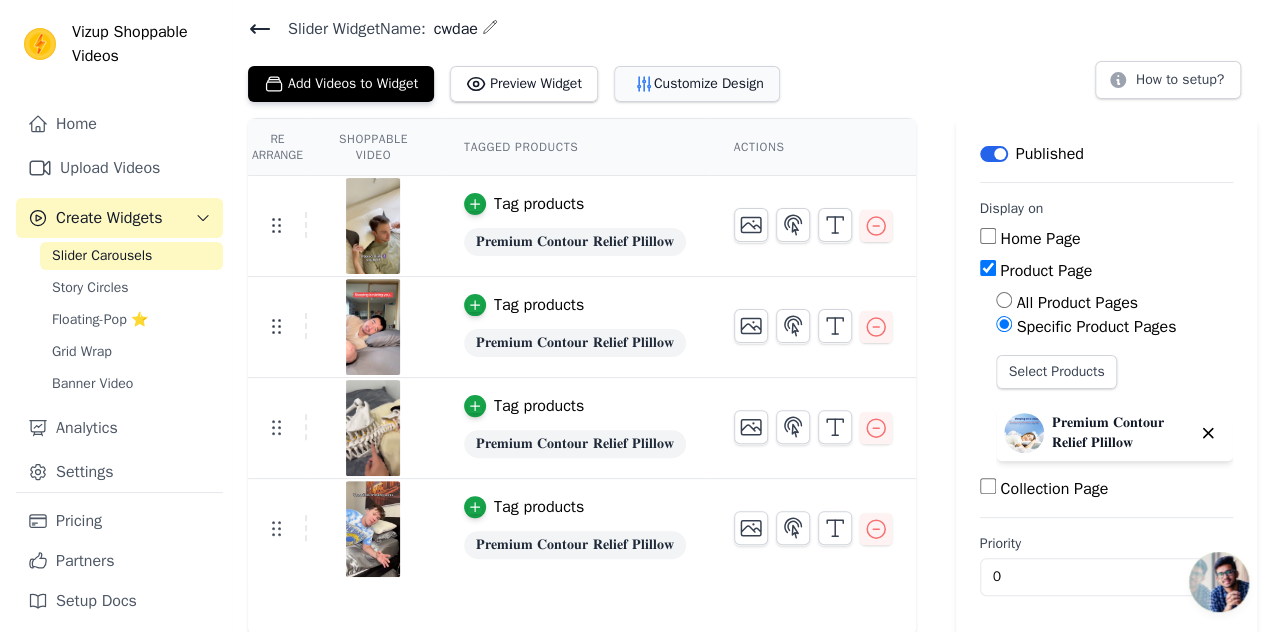 scroll, scrollTop: 0, scrollLeft: 0, axis: both 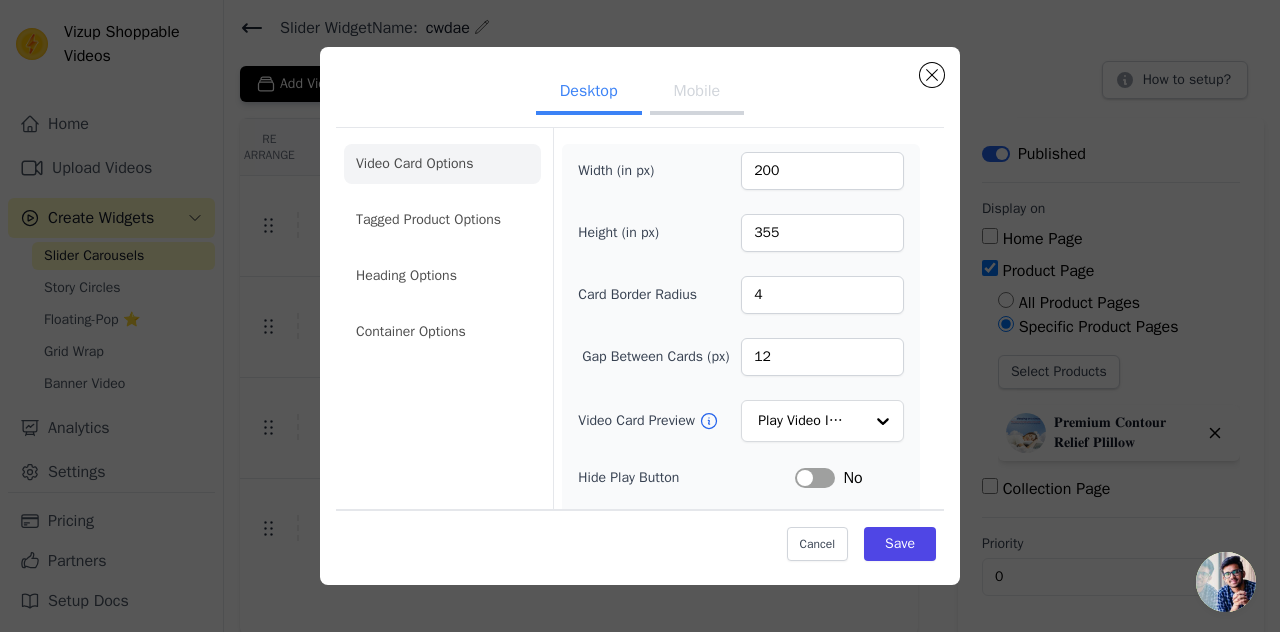 click on "Mobile" at bounding box center [697, 93] 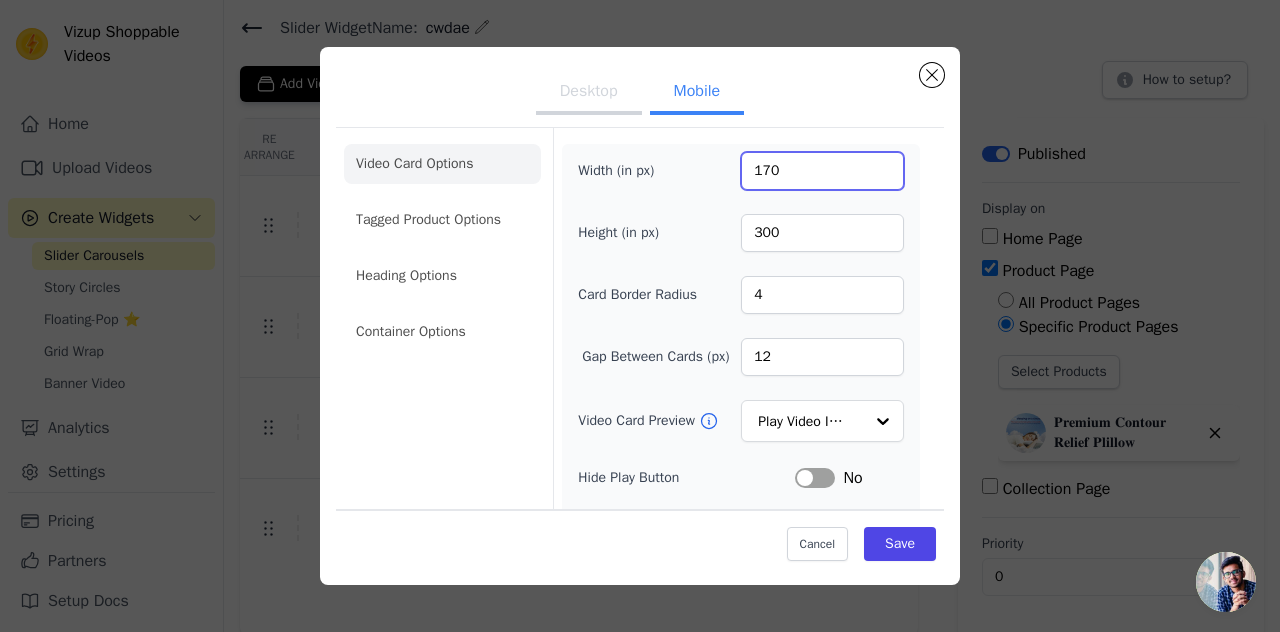 click on "170" at bounding box center (822, 171) 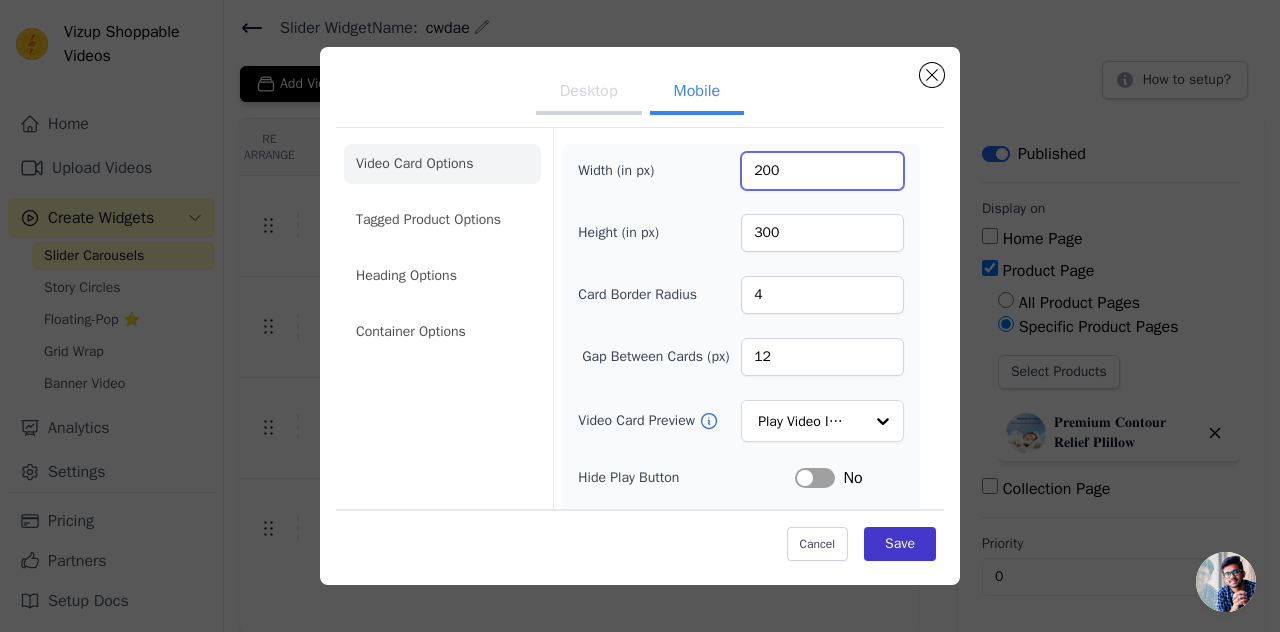 type on "200" 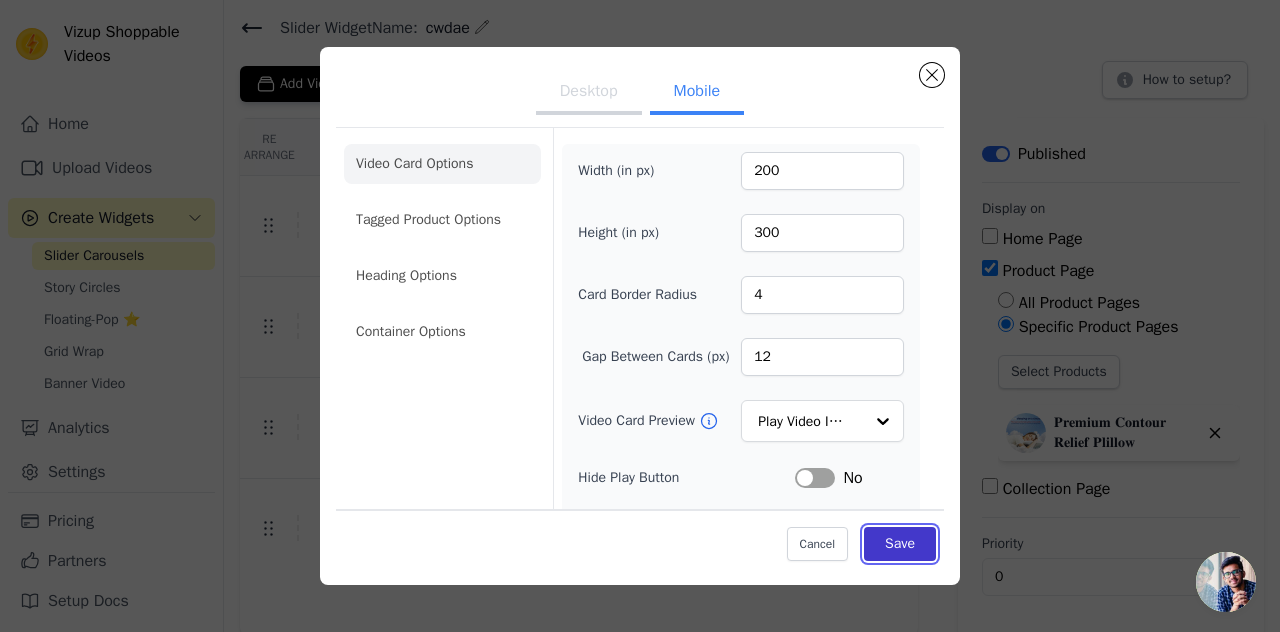click on "Save" at bounding box center [900, 544] 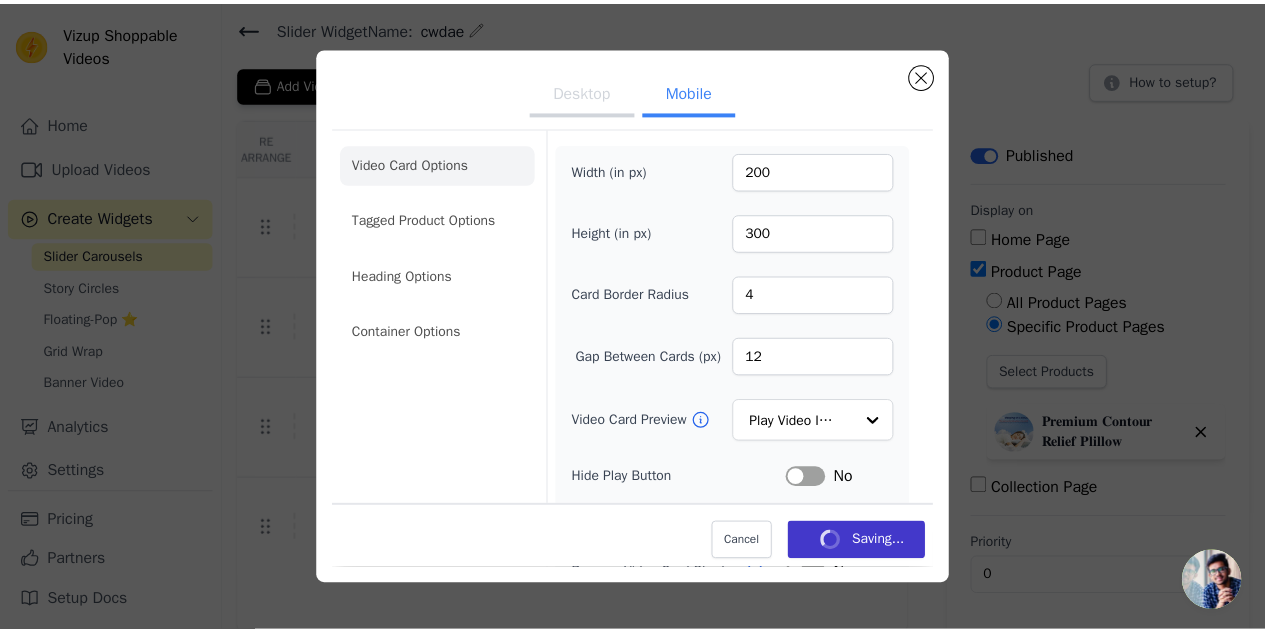 scroll, scrollTop: 65, scrollLeft: 0, axis: vertical 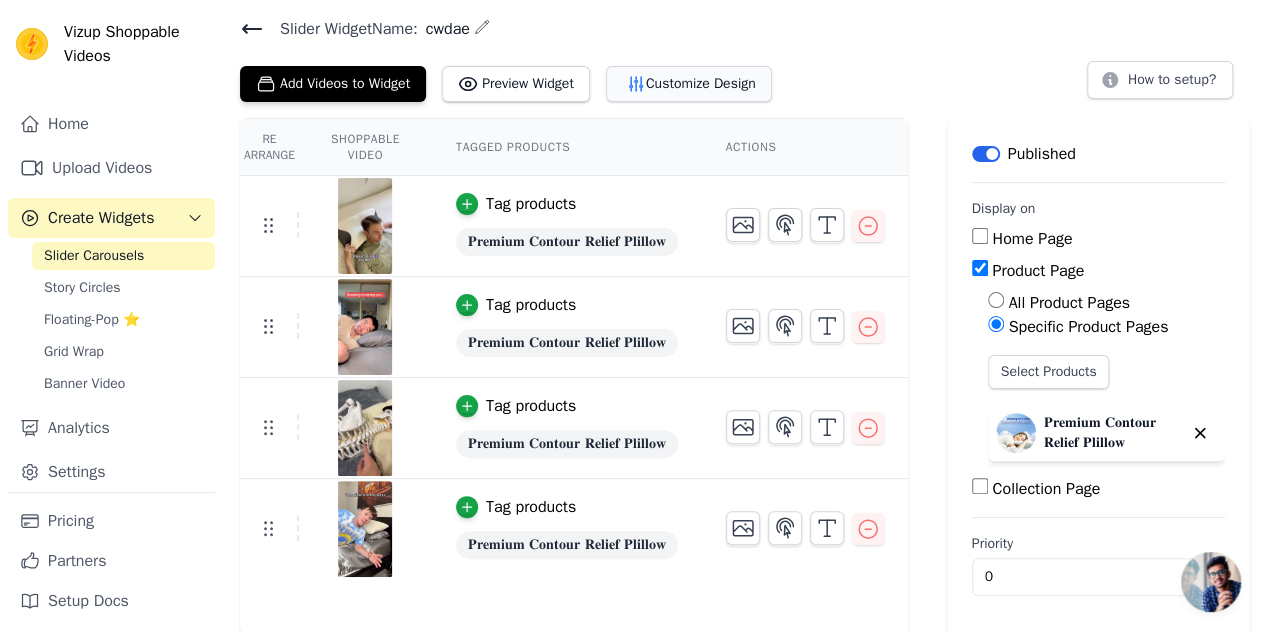 click 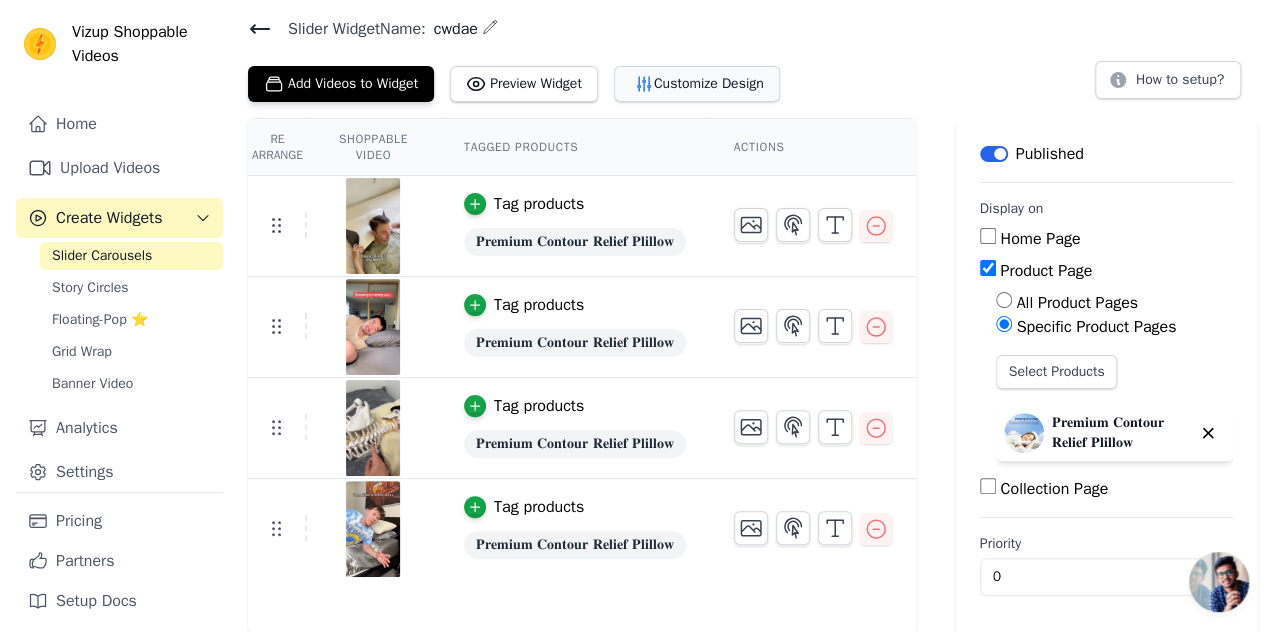 scroll, scrollTop: 0, scrollLeft: 0, axis: both 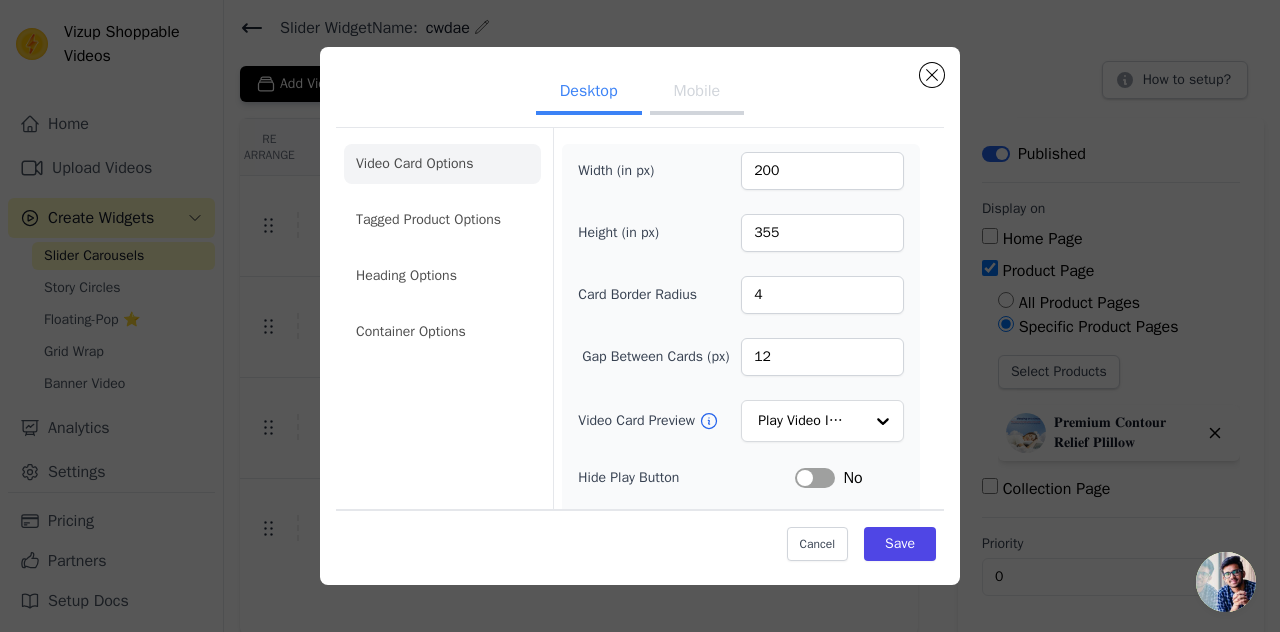 click on "Mobile" at bounding box center (697, 93) 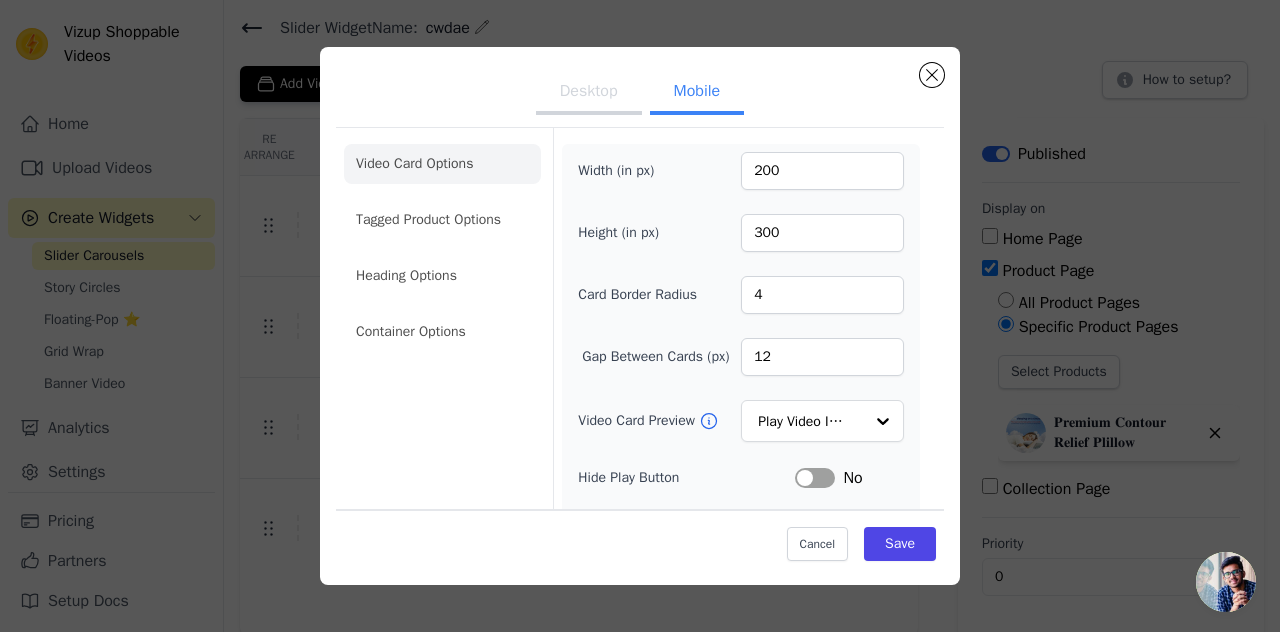 click on "Desktop" at bounding box center (589, 93) 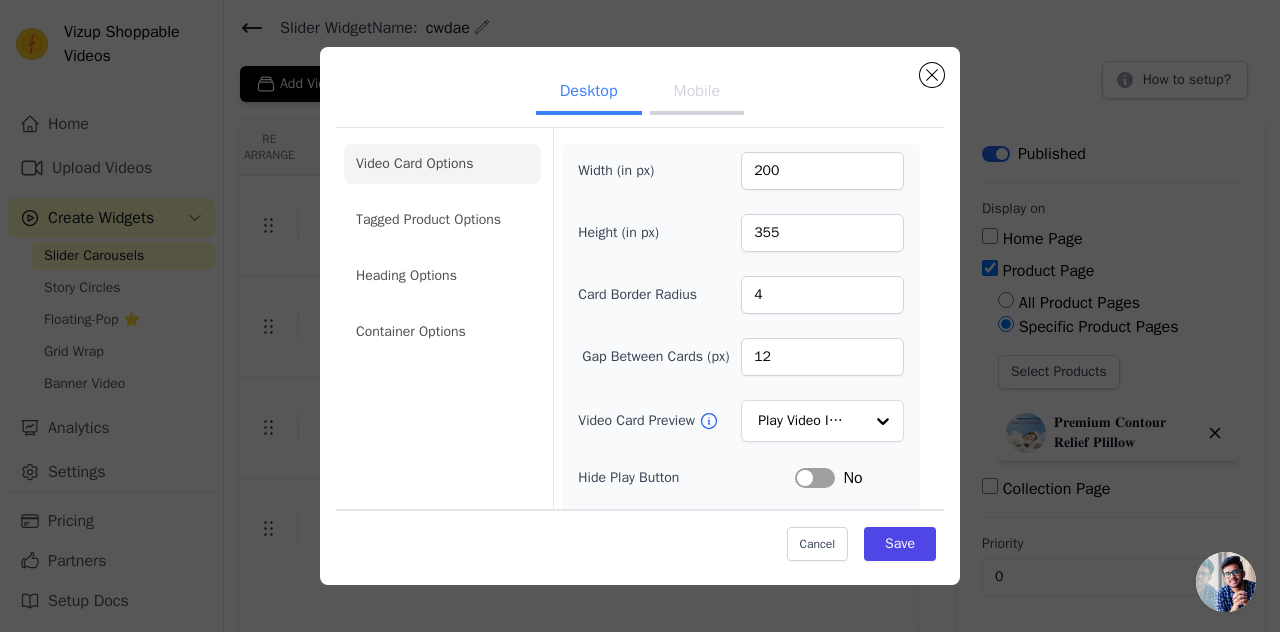 click on "Mobile" at bounding box center [697, 93] 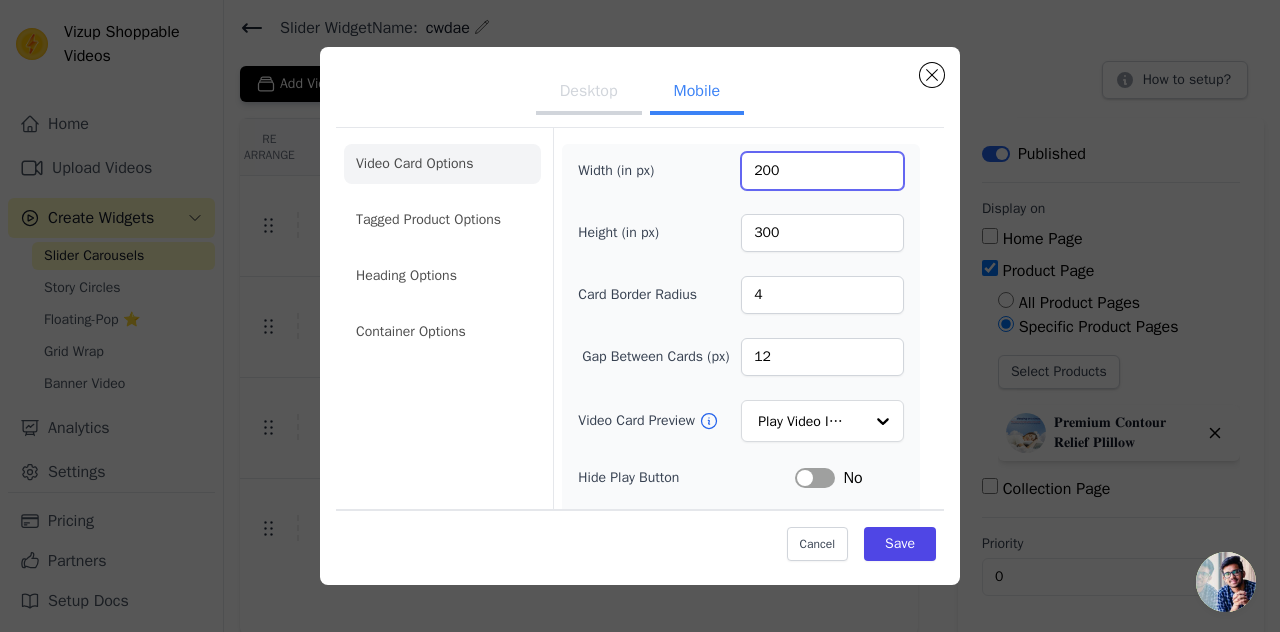 click on "200" at bounding box center (822, 171) 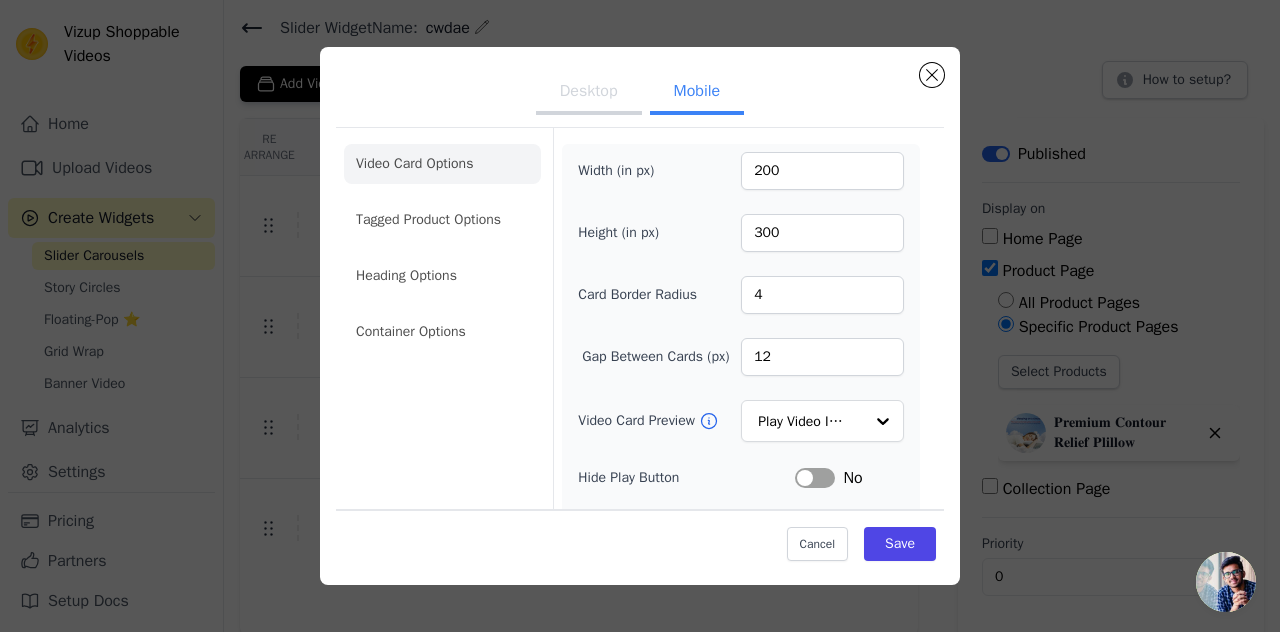 click on "Desktop" at bounding box center (589, 93) 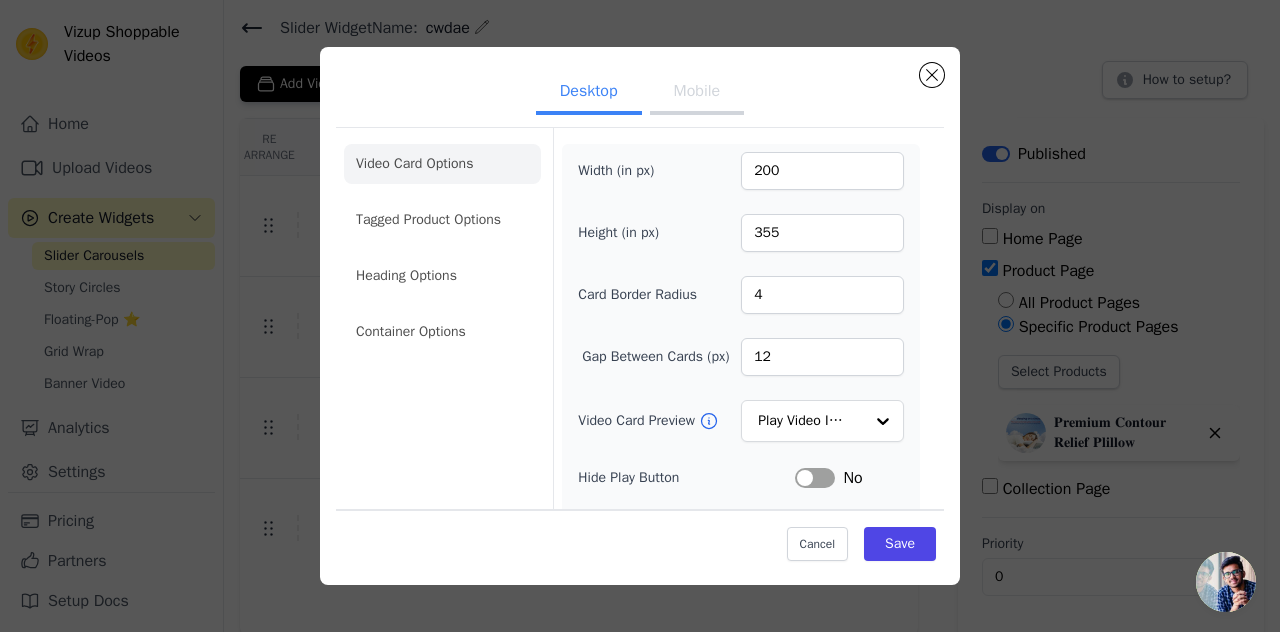 click on "Mobile" at bounding box center (697, 93) 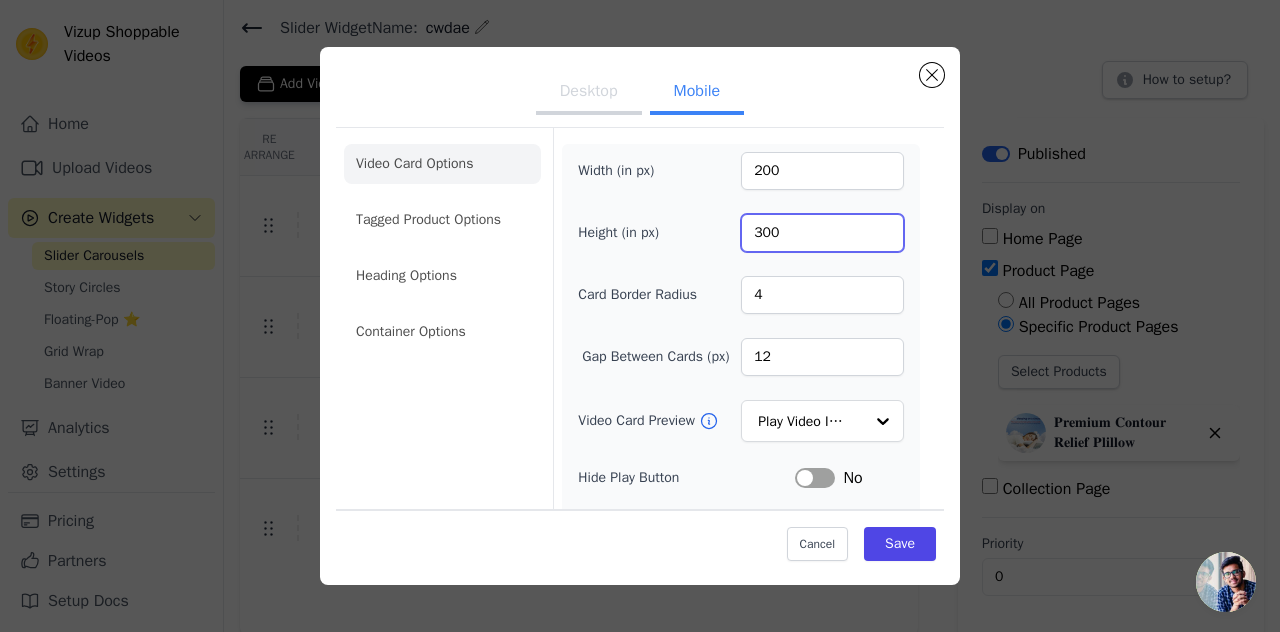 click on "300" at bounding box center [822, 233] 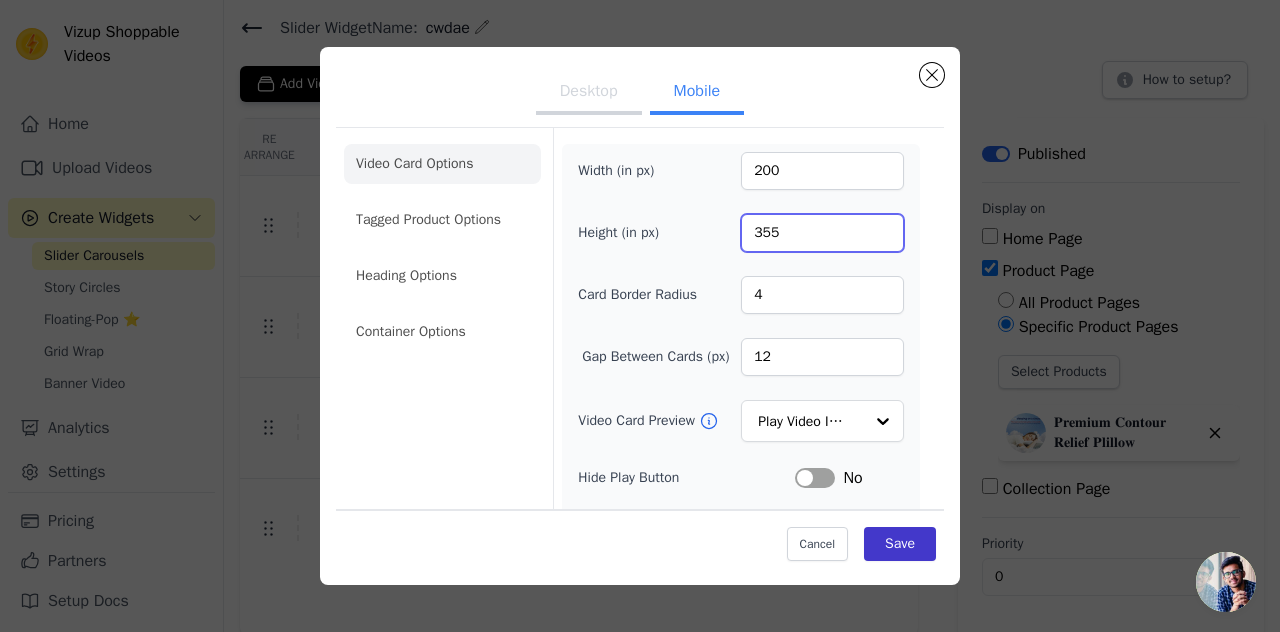 type on "355" 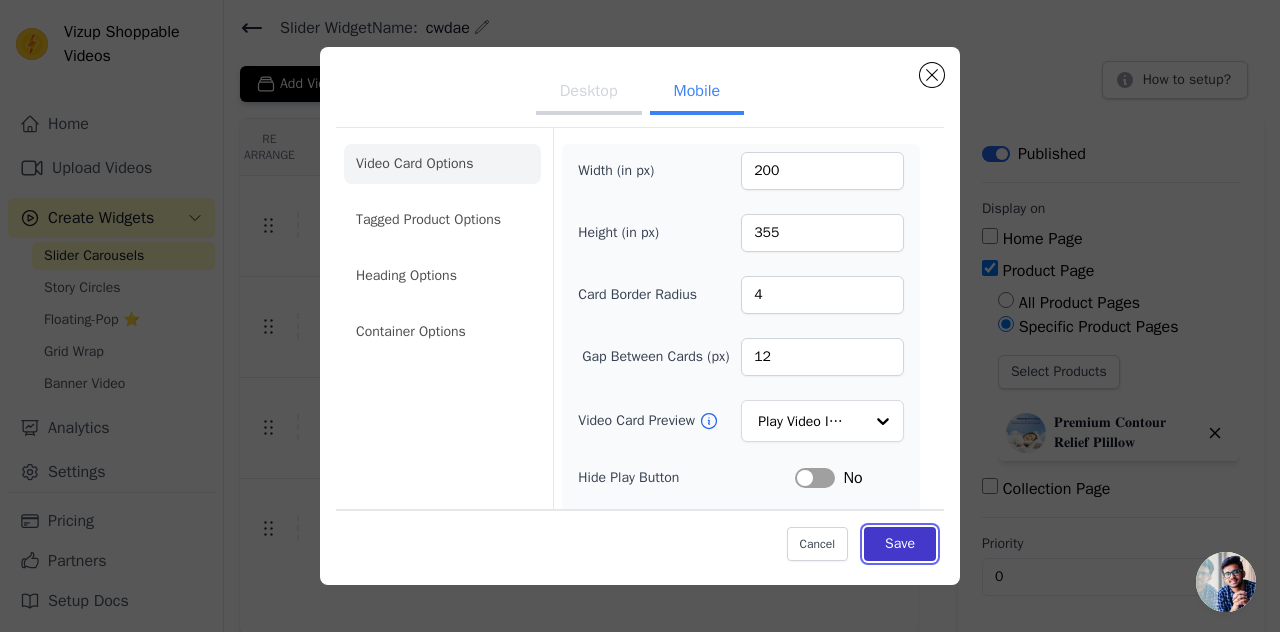 click on "Save" at bounding box center [900, 544] 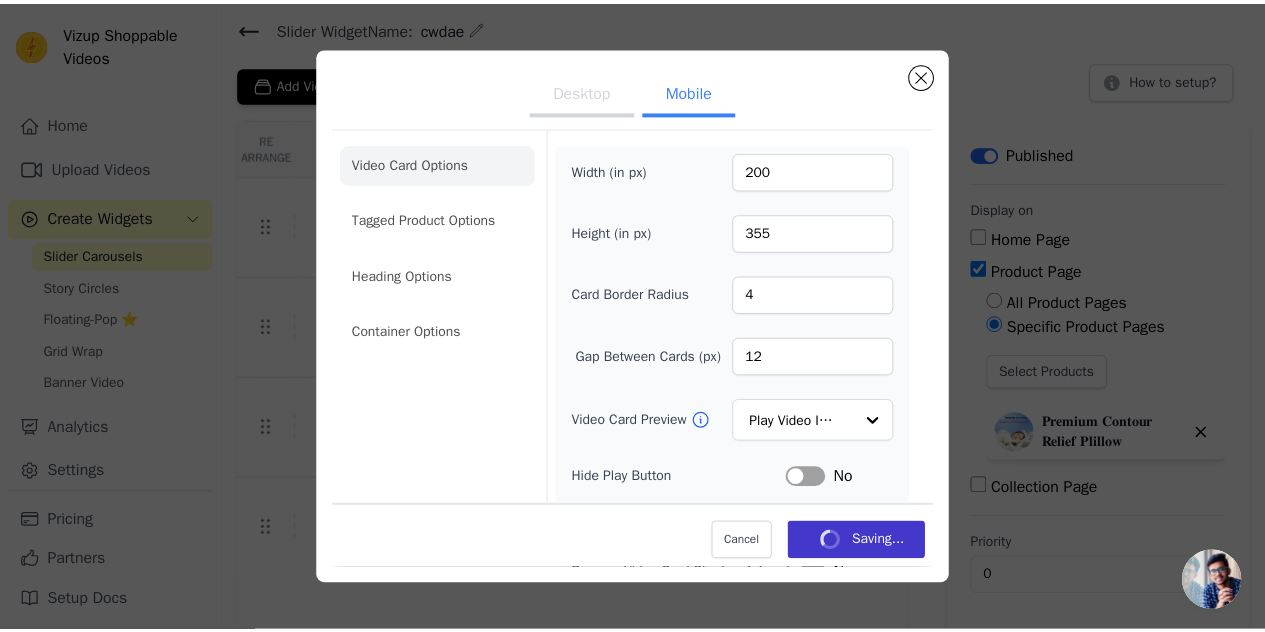 scroll, scrollTop: 65, scrollLeft: 0, axis: vertical 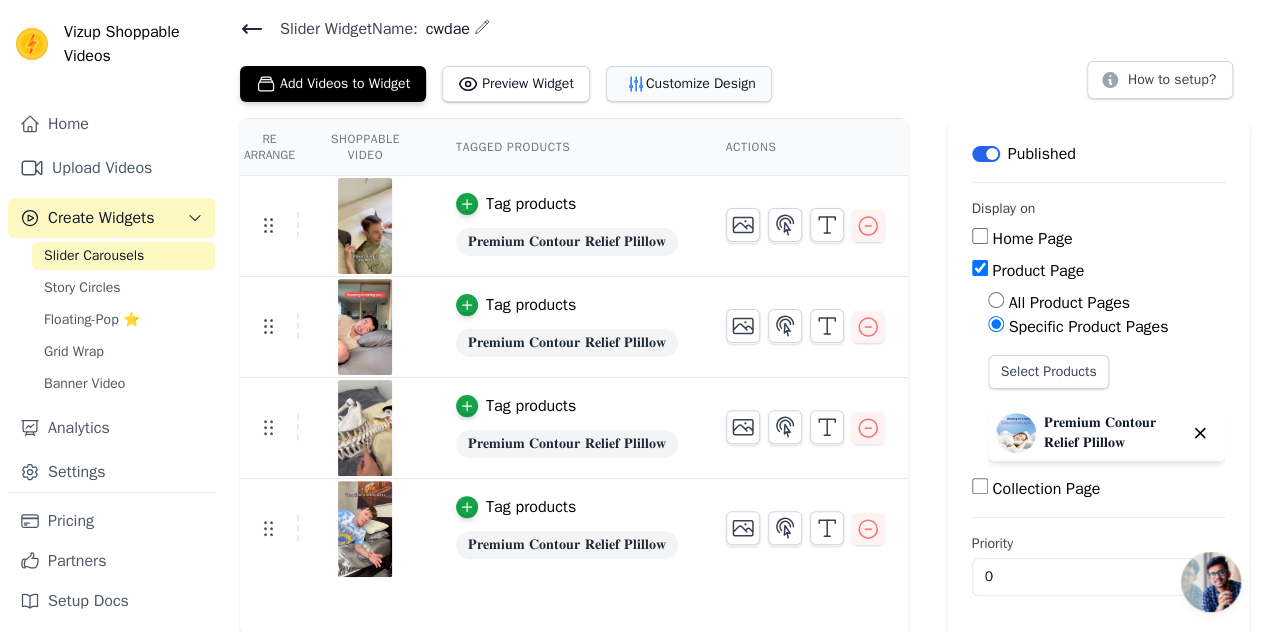 click on "Customize Design" at bounding box center (689, 84) 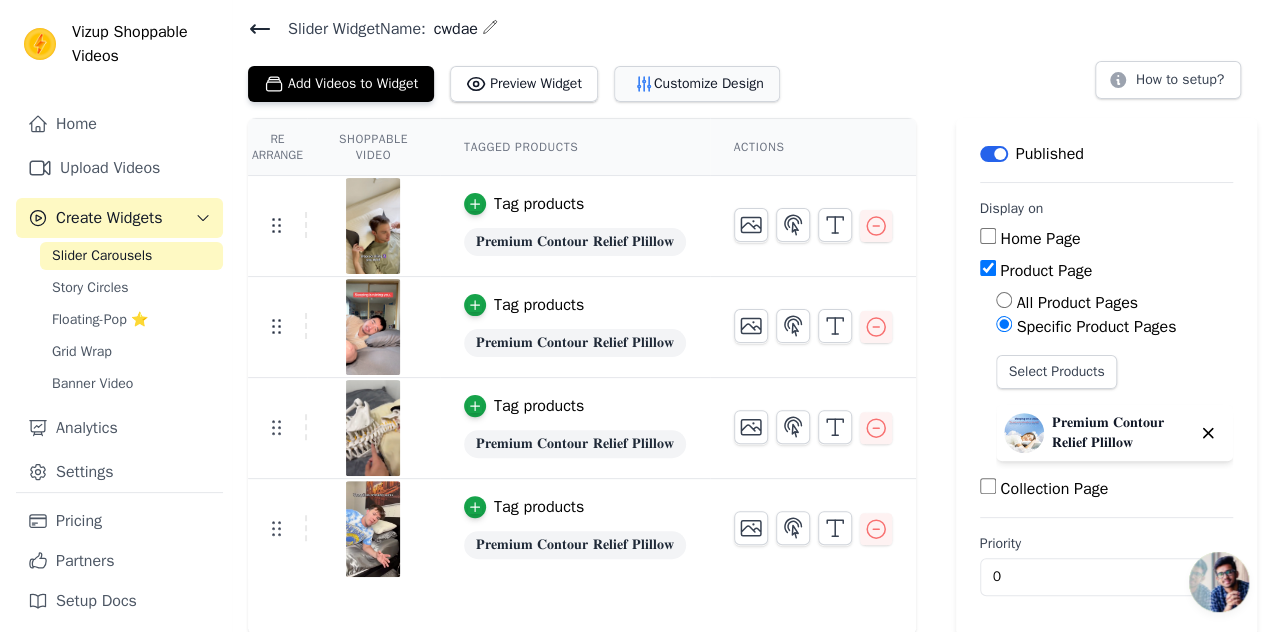 scroll, scrollTop: 0, scrollLeft: 0, axis: both 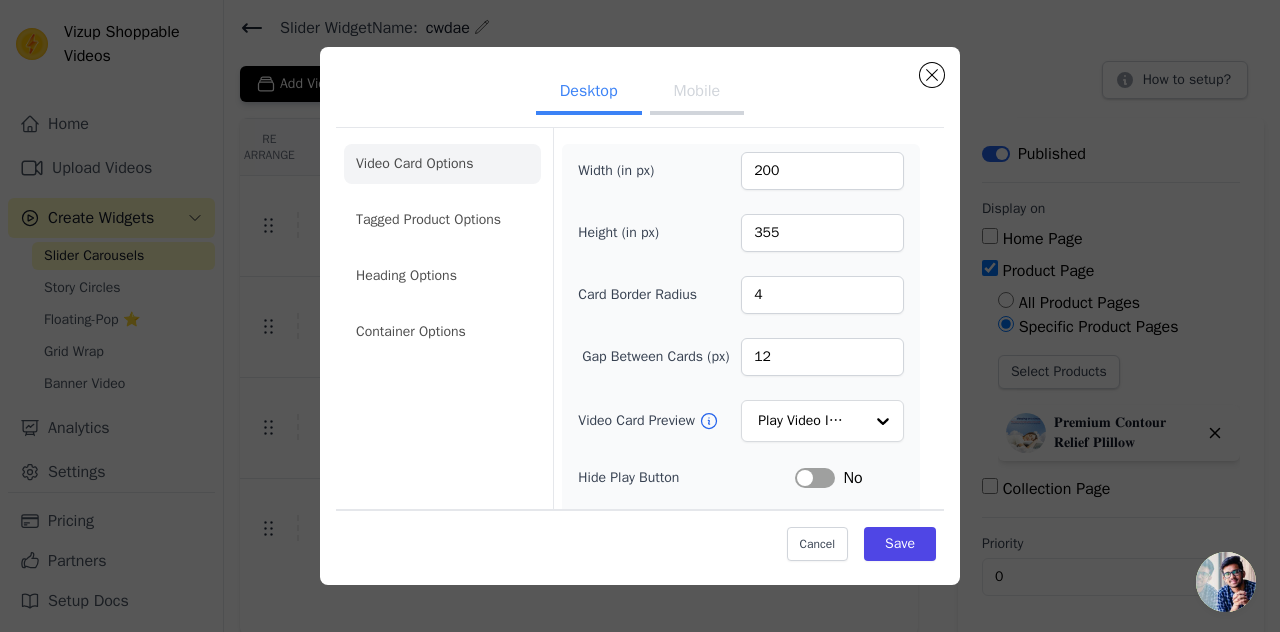 click on "Mobile" at bounding box center [697, 93] 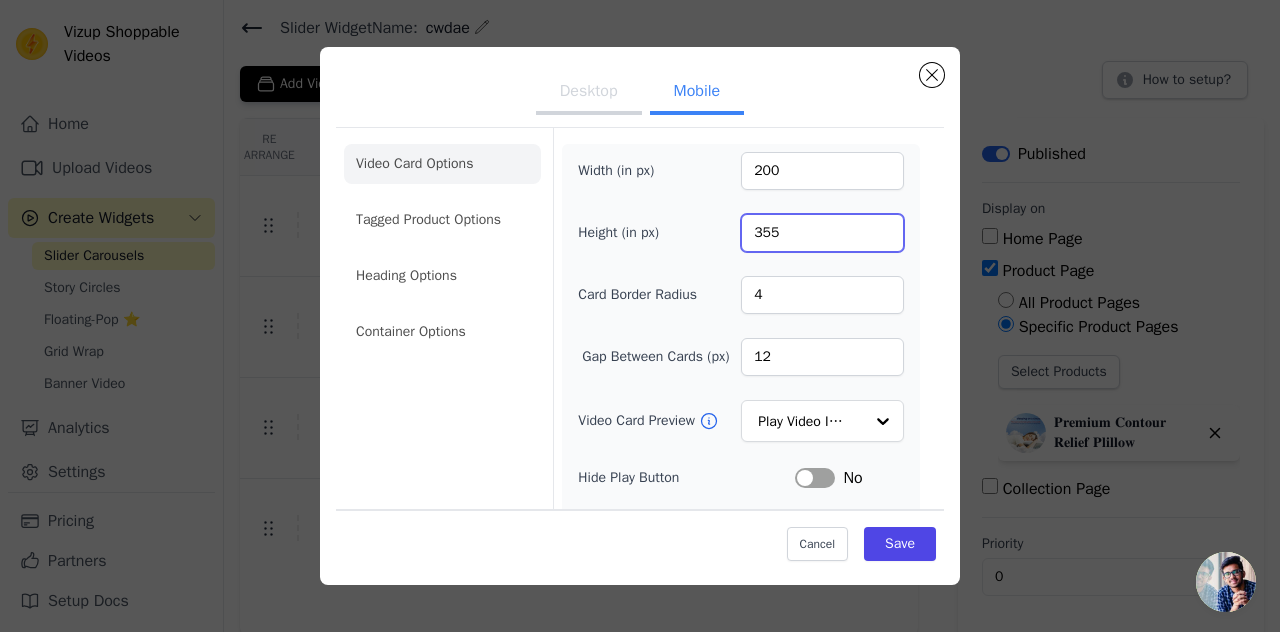 click on "355" at bounding box center (822, 233) 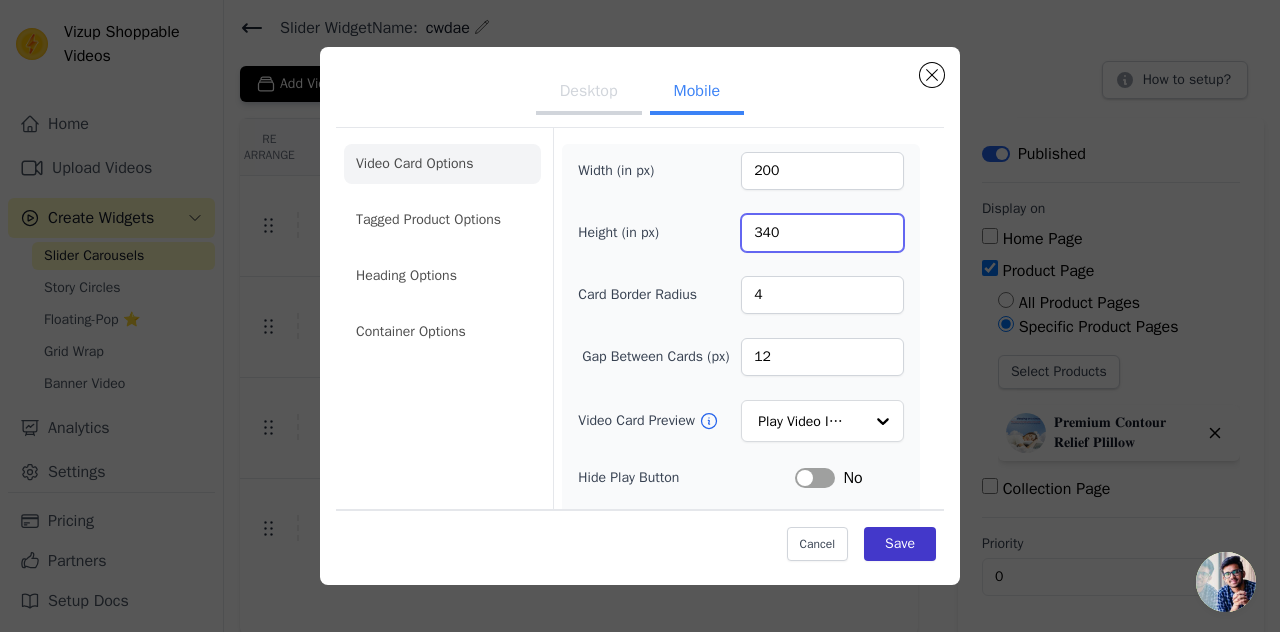 type on "340" 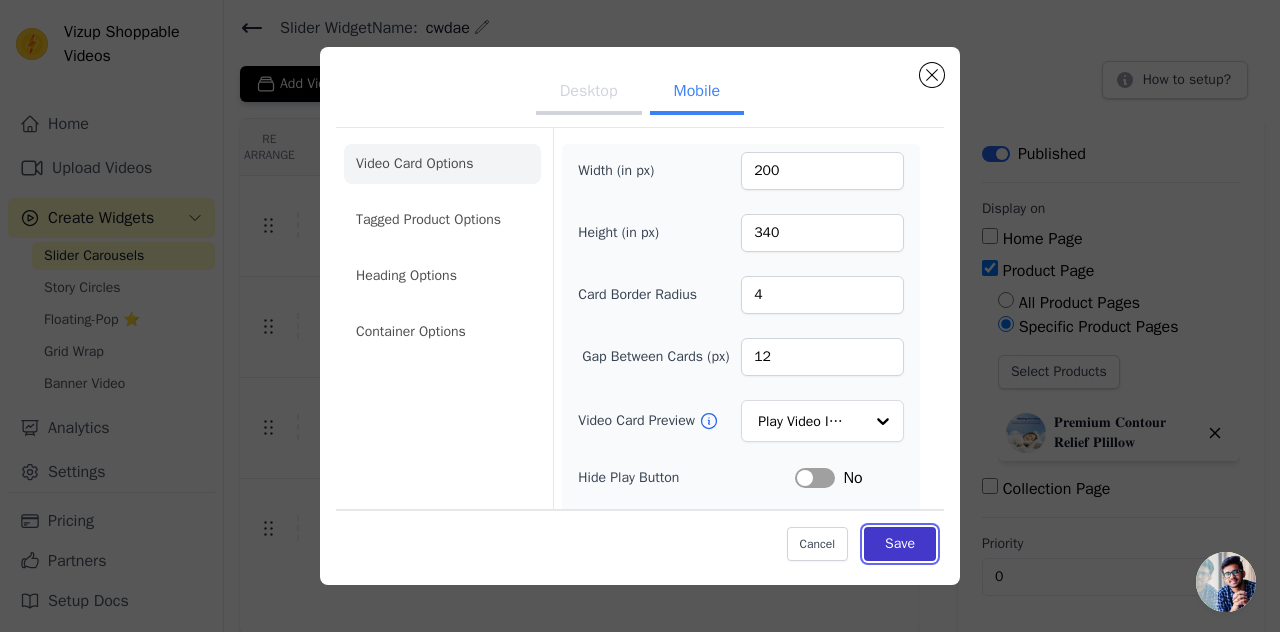 click on "Save" at bounding box center (900, 544) 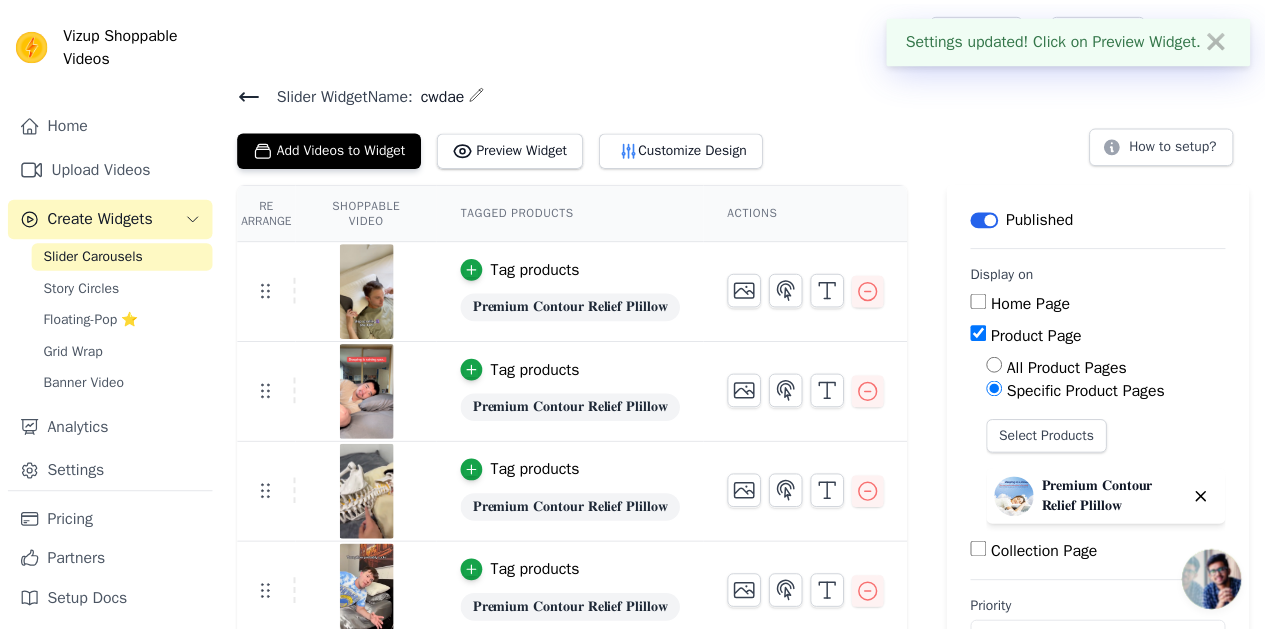 scroll, scrollTop: 65, scrollLeft: 0, axis: vertical 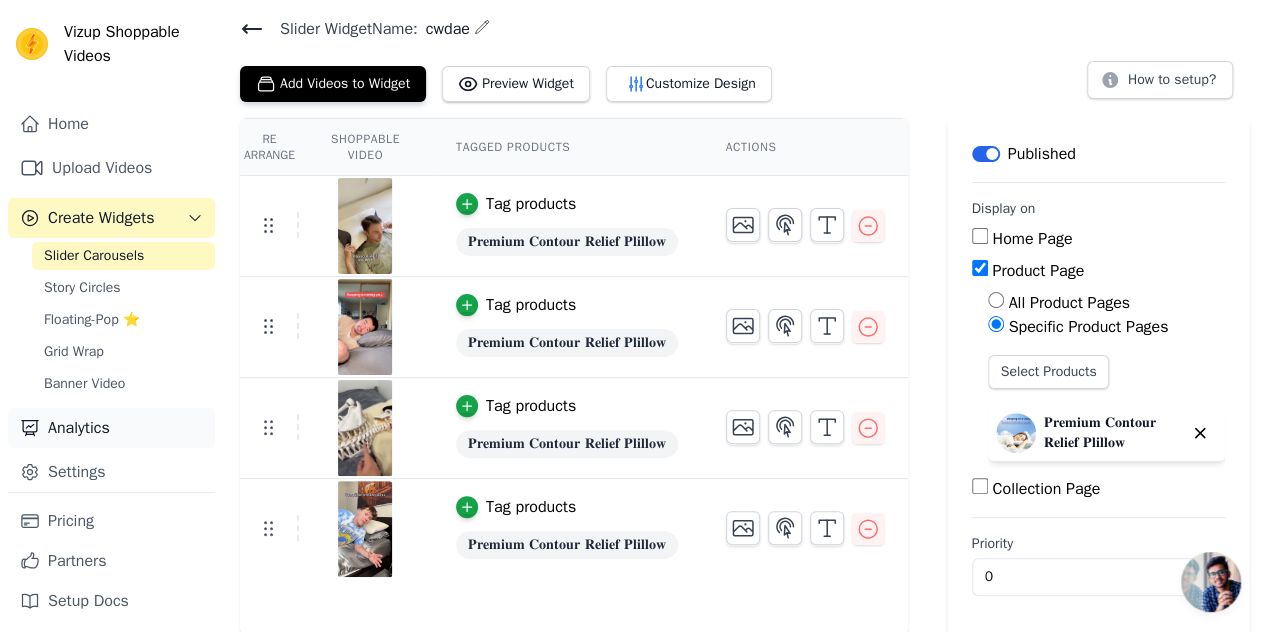 click on "Analytics" at bounding box center (111, 428) 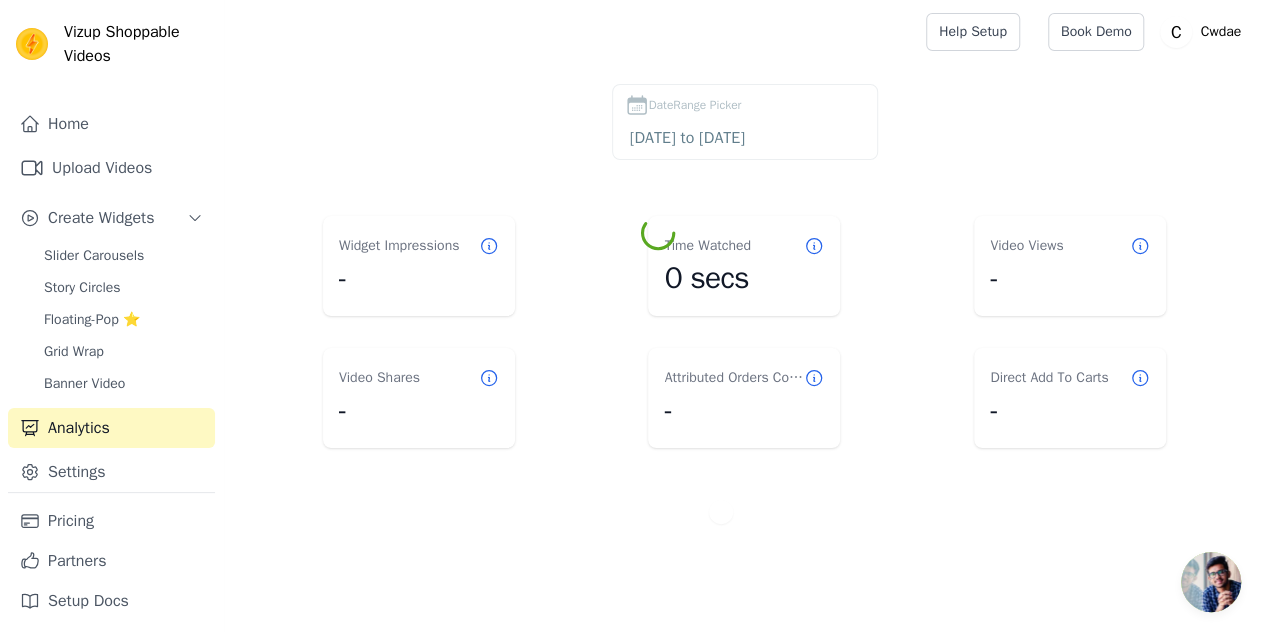 scroll, scrollTop: 0, scrollLeft: 0, axis: both 